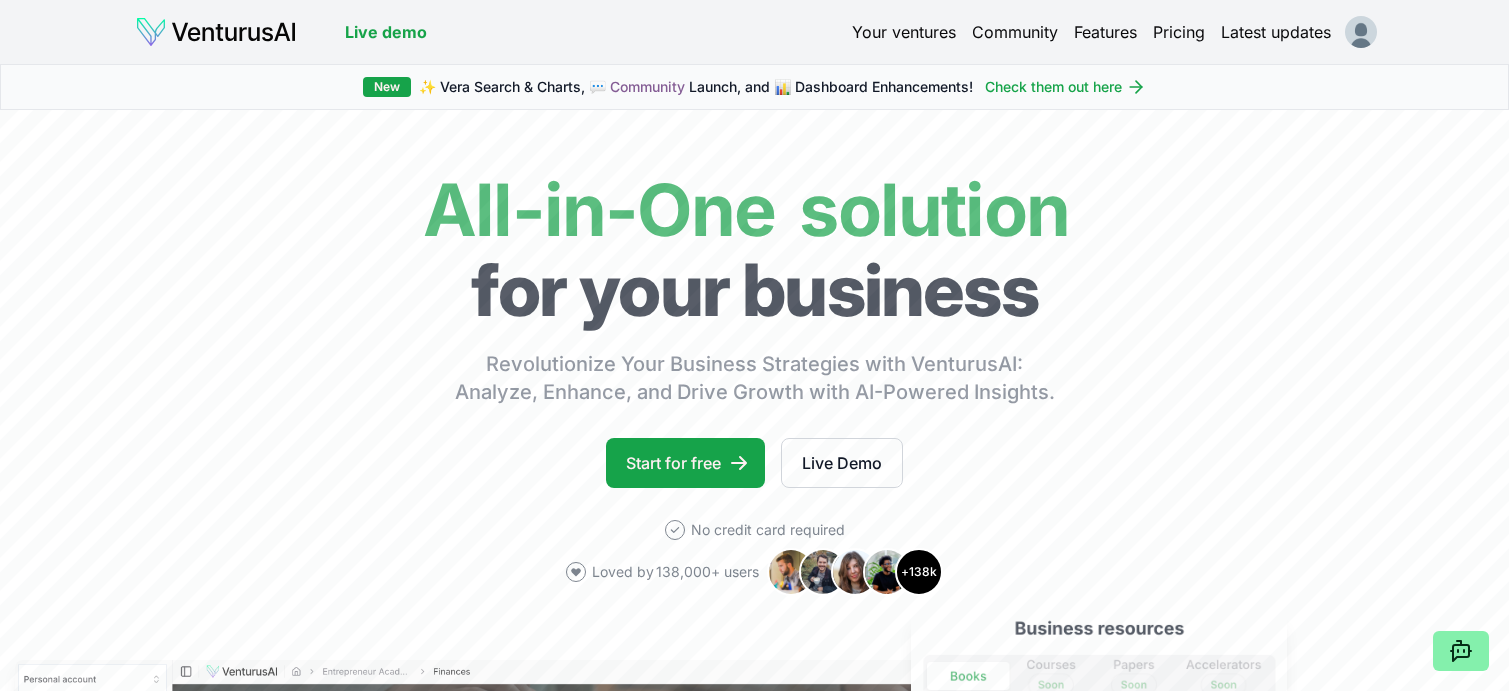 scroll, scrollTop: 0, scrollLeft: 0, axis: both 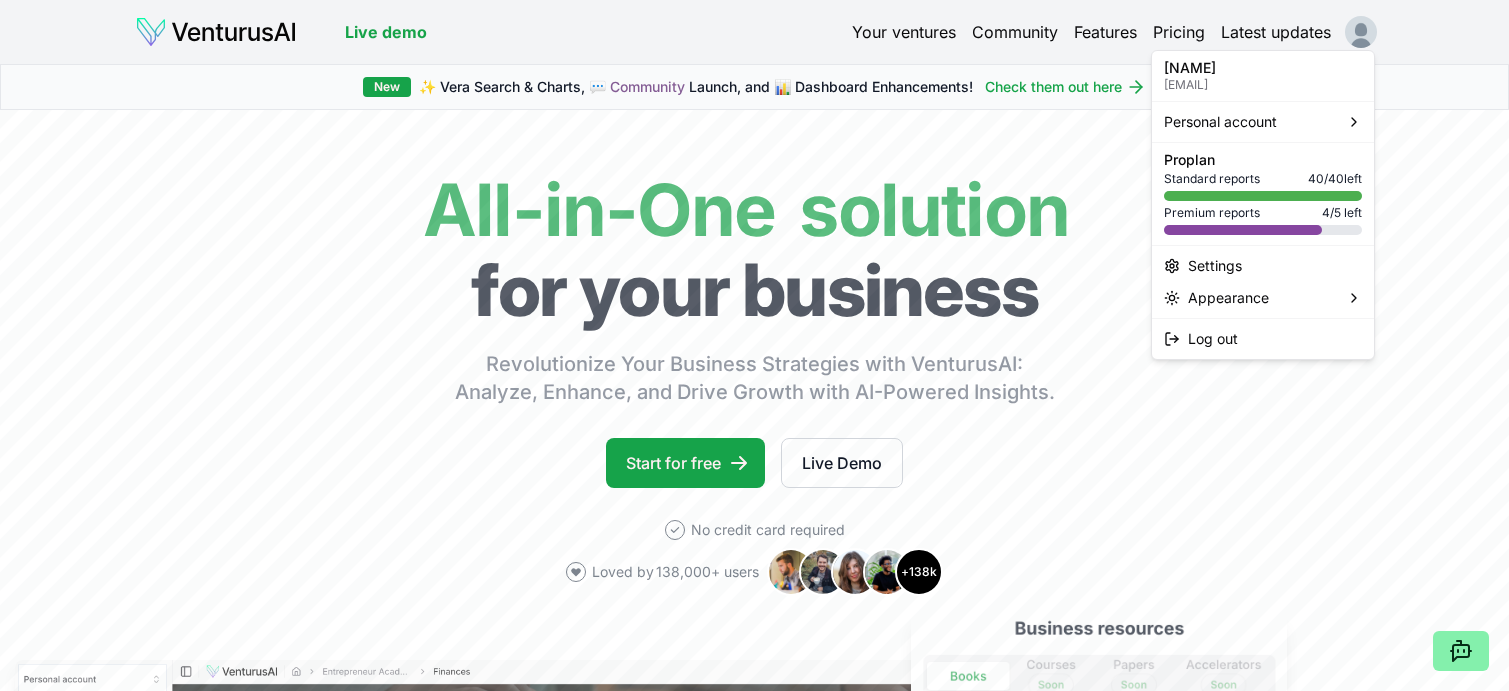 click on "We value your privacy We use cookies to enhance your browsing experience, serve personalized ads or content, and analyze our traffic. By clicking "Accept All", you consent to our use of cookies. Customize    Accept All Customize Consent Preferences   We use cookies to help you navigate efficiently and perform certain functions. You will find detailed information about all cookies under each consent category below. The cookies that are categorized as "Necessary" are stored on your browser as they are essential for enabling the basic functionalities of the site. ...  Show more Necessary Always Active Necessary cookies are required to enable the basic features of this site, such as providing secure log-in or adjusting your consent preferences. These cookies do not store any personally identifiable data. Cookie cookieyes-consent Duration 1 year Description Cookie __cf_bm Duration 1 hour Description This cookie, set by Cloudflare, is used to support Cloudflare Bot Management.  Cookie _cfuvid Duration session lidc" at bounding box center (754, 345) 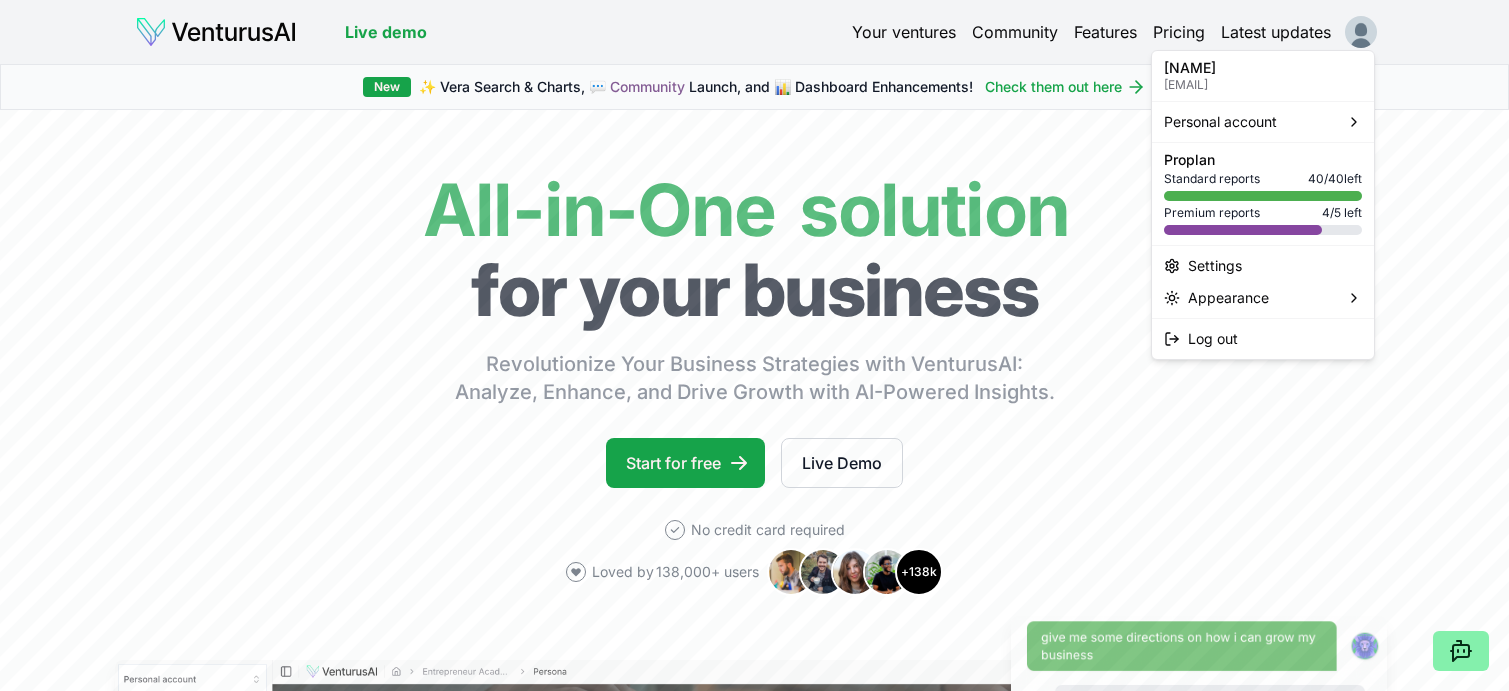 click on "We value your privacy We use cookies to enhance your browsing experience, serve personalized ads or content, and analyze our traffic. By clicking "Accept All", you consent to our use of cookies. Customize    Accept All Customize Consent Preferences   We use cookies to help you navigate efficiently and perform certain functions. You will find detailed information about all cookies under each consent category below. The cookies that are categorized as "Necessary" are stored on your browser as they are essential for enabling the basic functionalities of the site. ...  Show more Necessary Always Active Necessary cookies are required to enable the basic features of this site, such as providing secure log-in or adjusting your consent preferences. These cookies do not store any personally identifiable data. Cookie cookieyes-consent Duration 1 year Description Cookie __cf_bm Duration 1 hour Description This cookie, set by Cloudflare, is used to support Cloudflare Bot Management.  Cookie _cfuvid Duration session lidc" at bounding box center [754, 345] 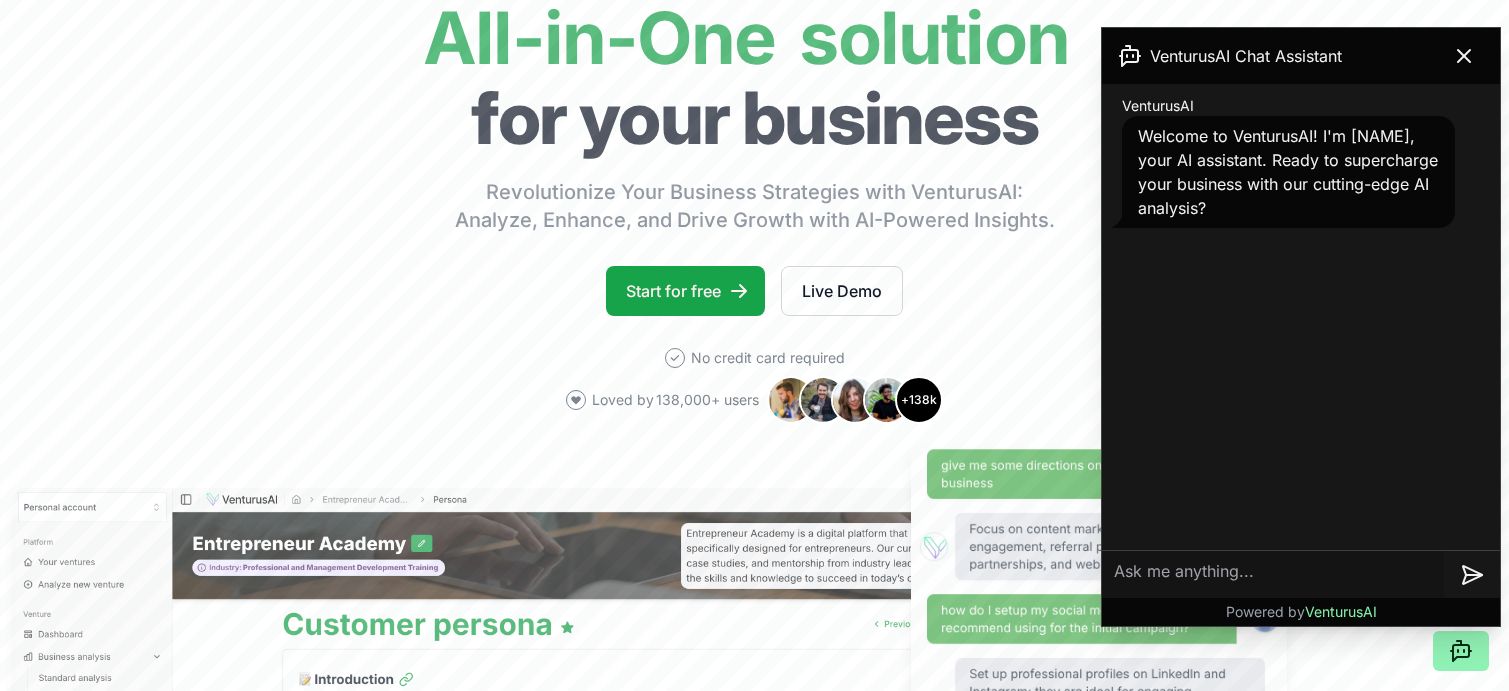 scroll, scrollTop: 277, scrollLeft: 0, axis: vertical 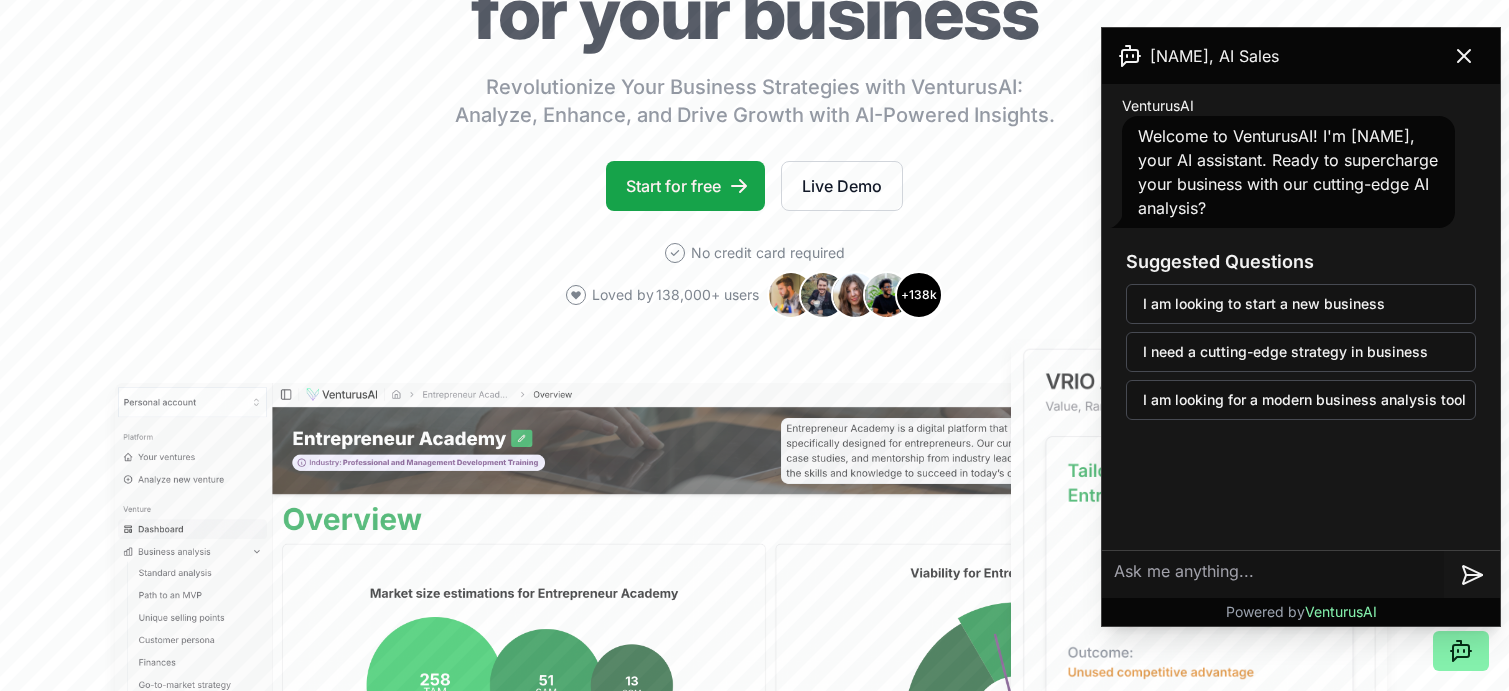 click at bounding box center (1273, 575) 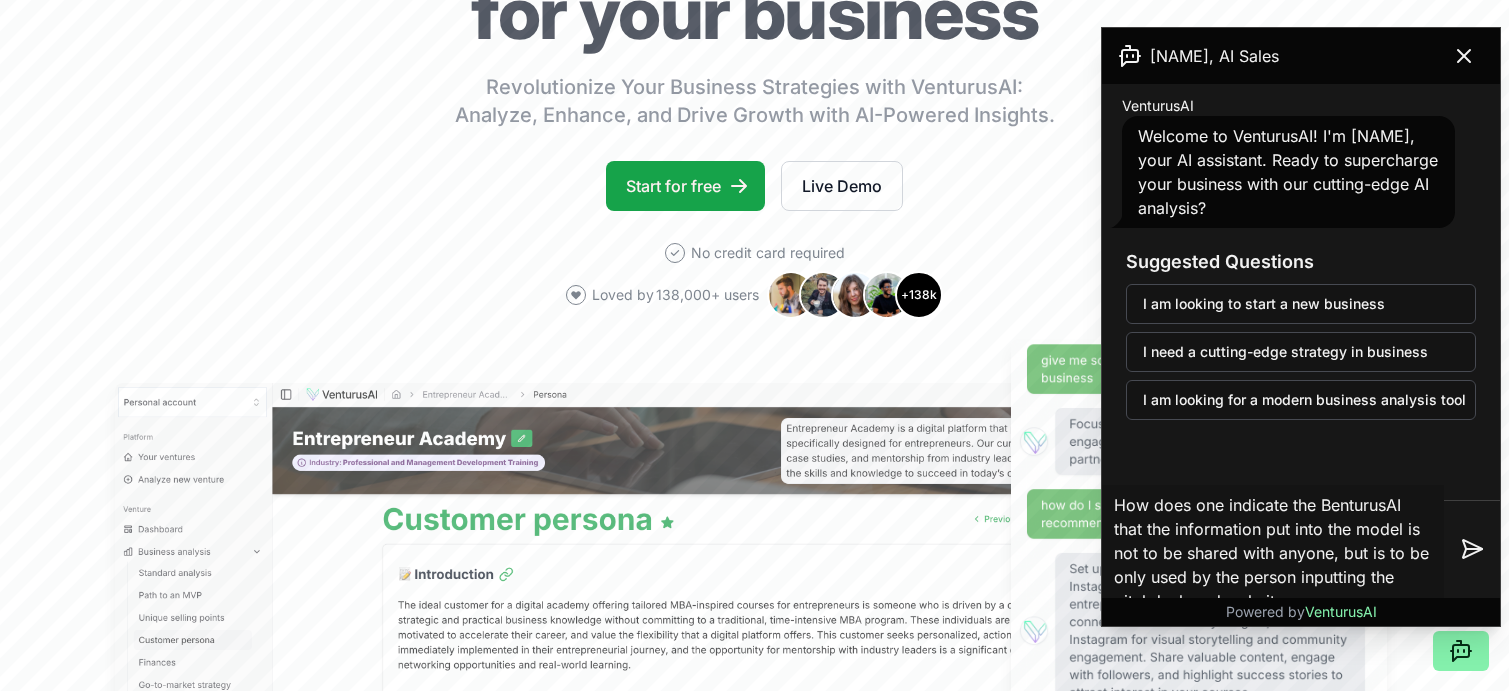 type on "How does one indicate the BenturusAI that the information put into the model is not to be shared with anyone, but is to be only used by the person inputting the pitchdeck and websites?" 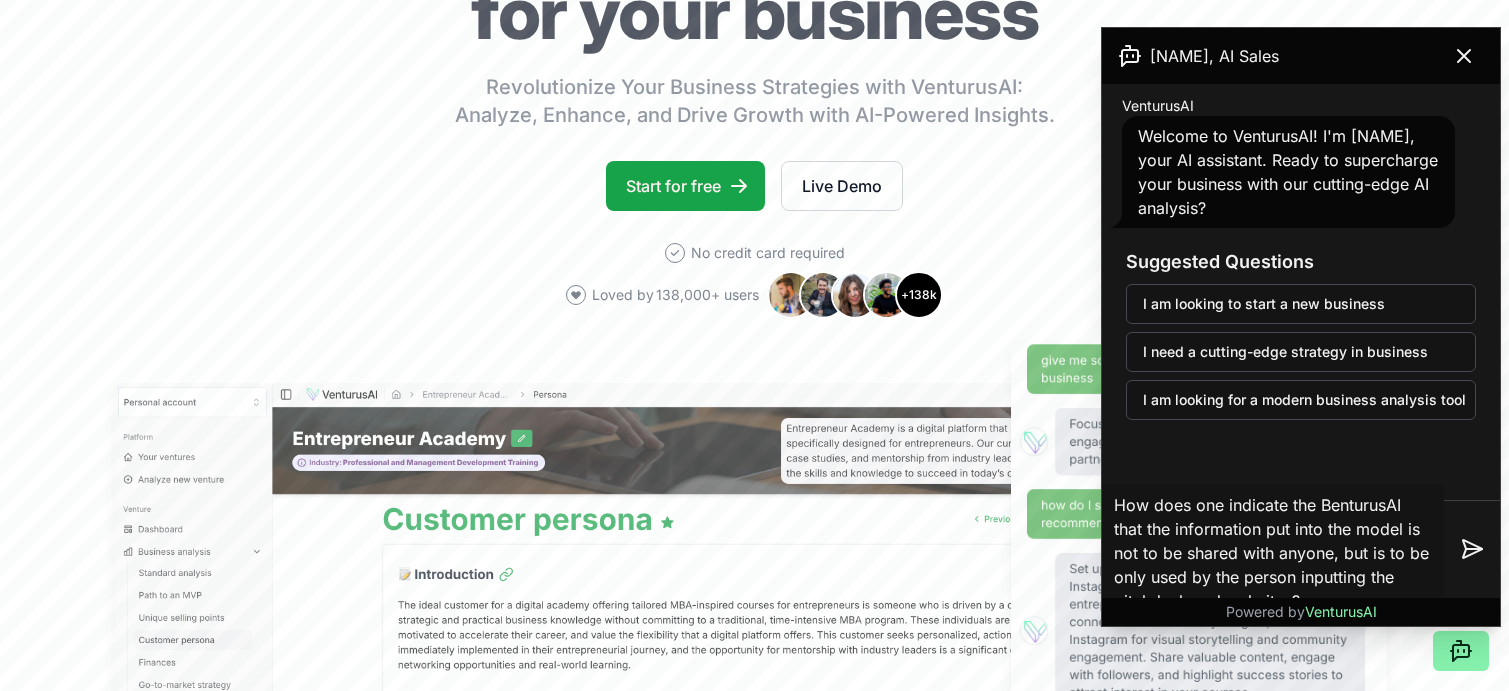 type 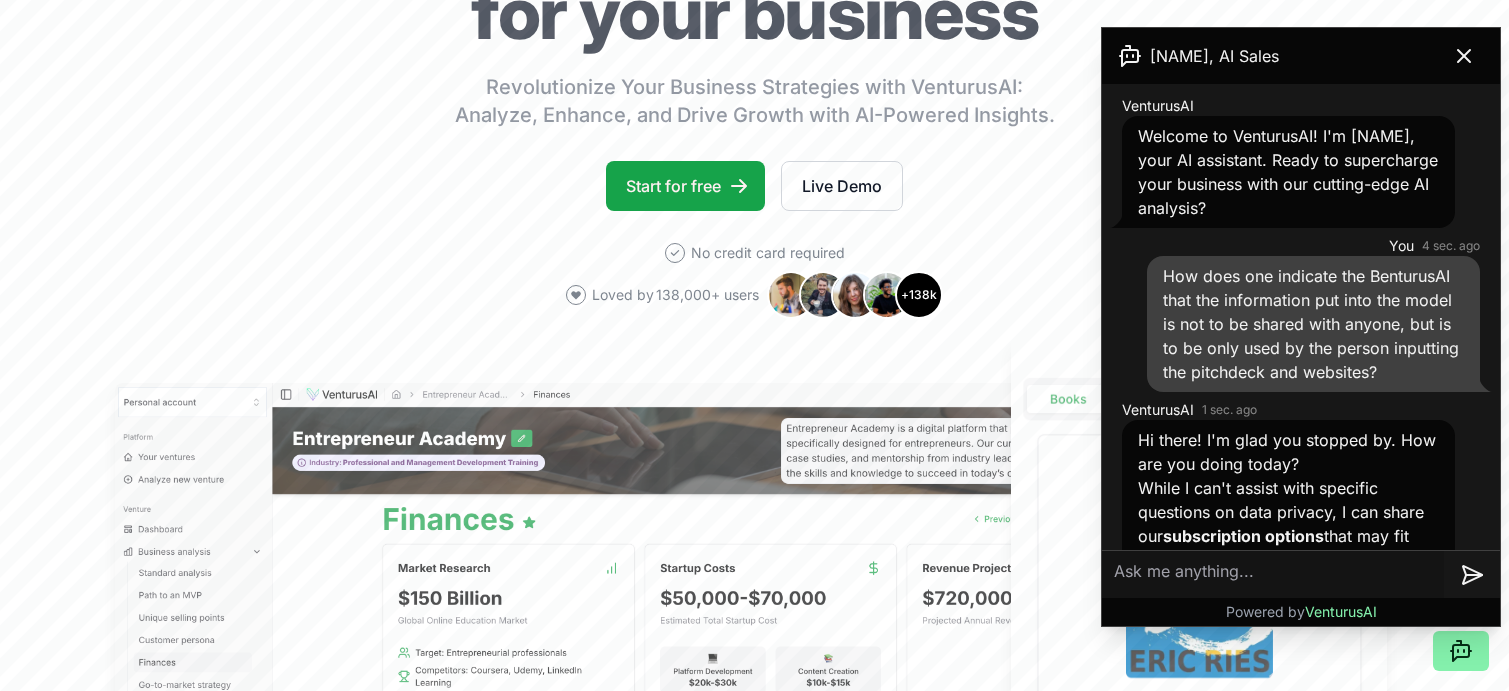 scroll, scrollTop: 282, scrollLeft: 0, axis: vertical 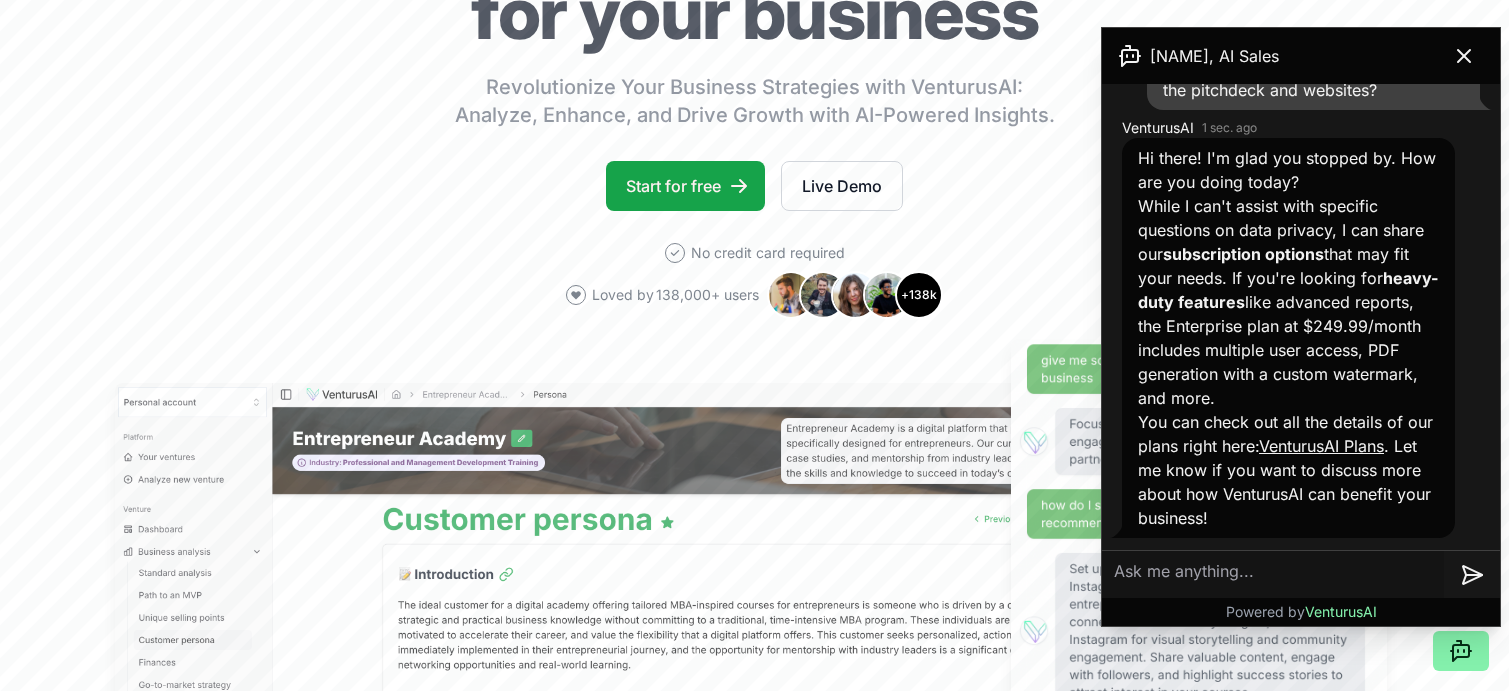 click on "VenturusAI Plans" at bounding box center (1321, 446) 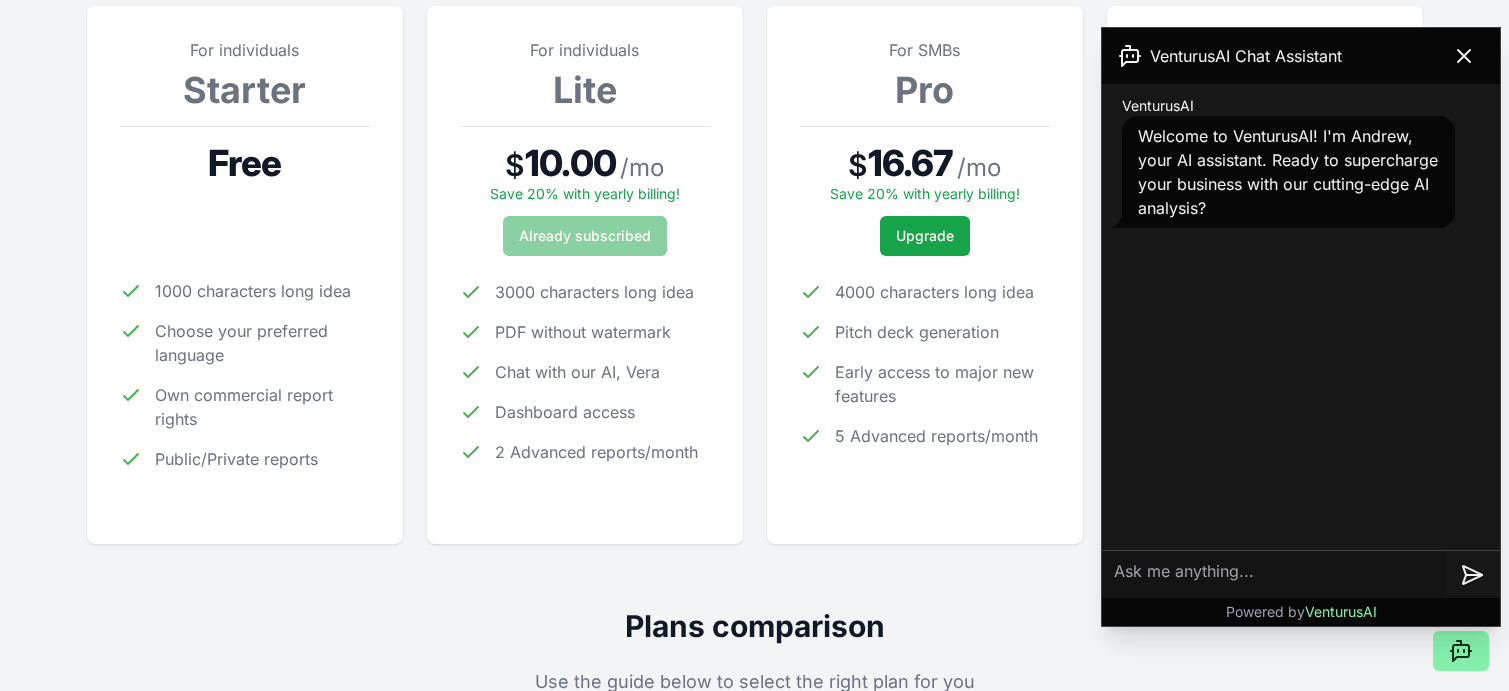 scroll, scrollTop: 322, scrollLeft: 0, axis: vertical 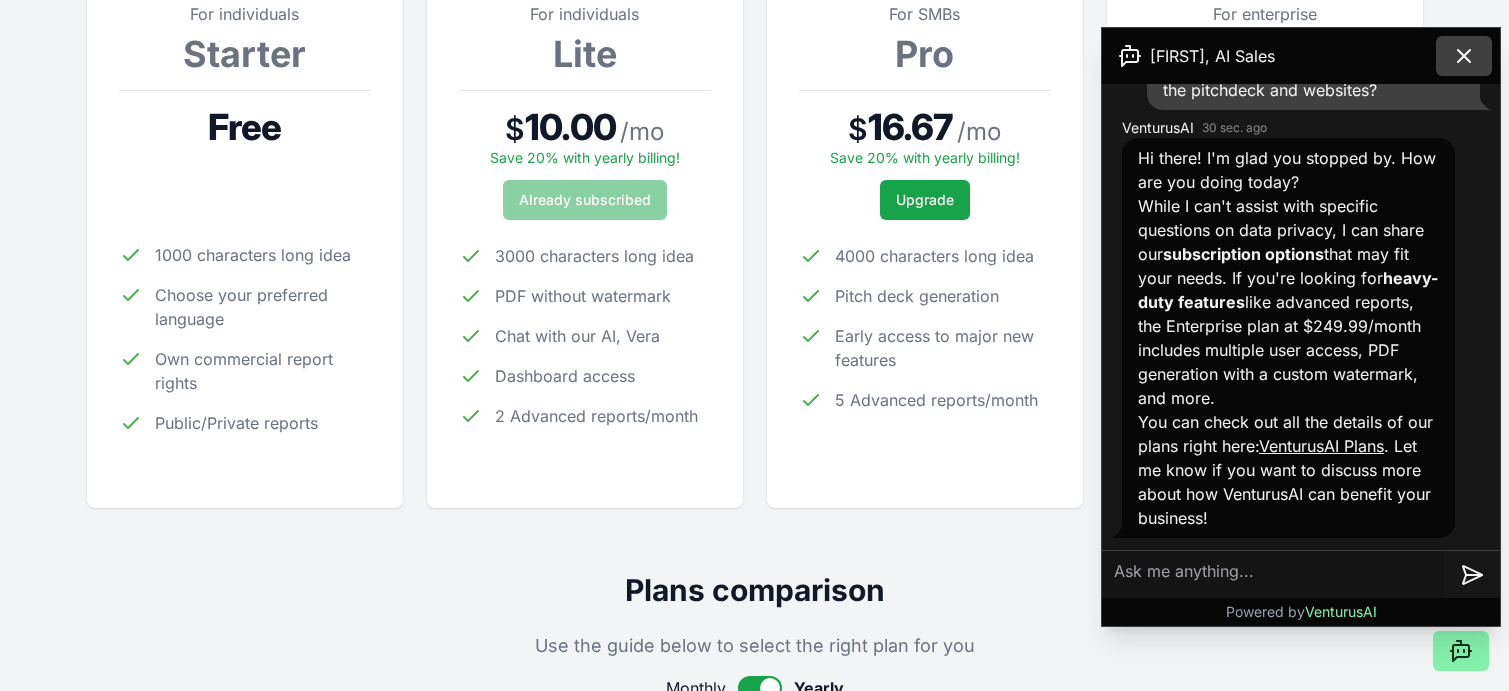 click 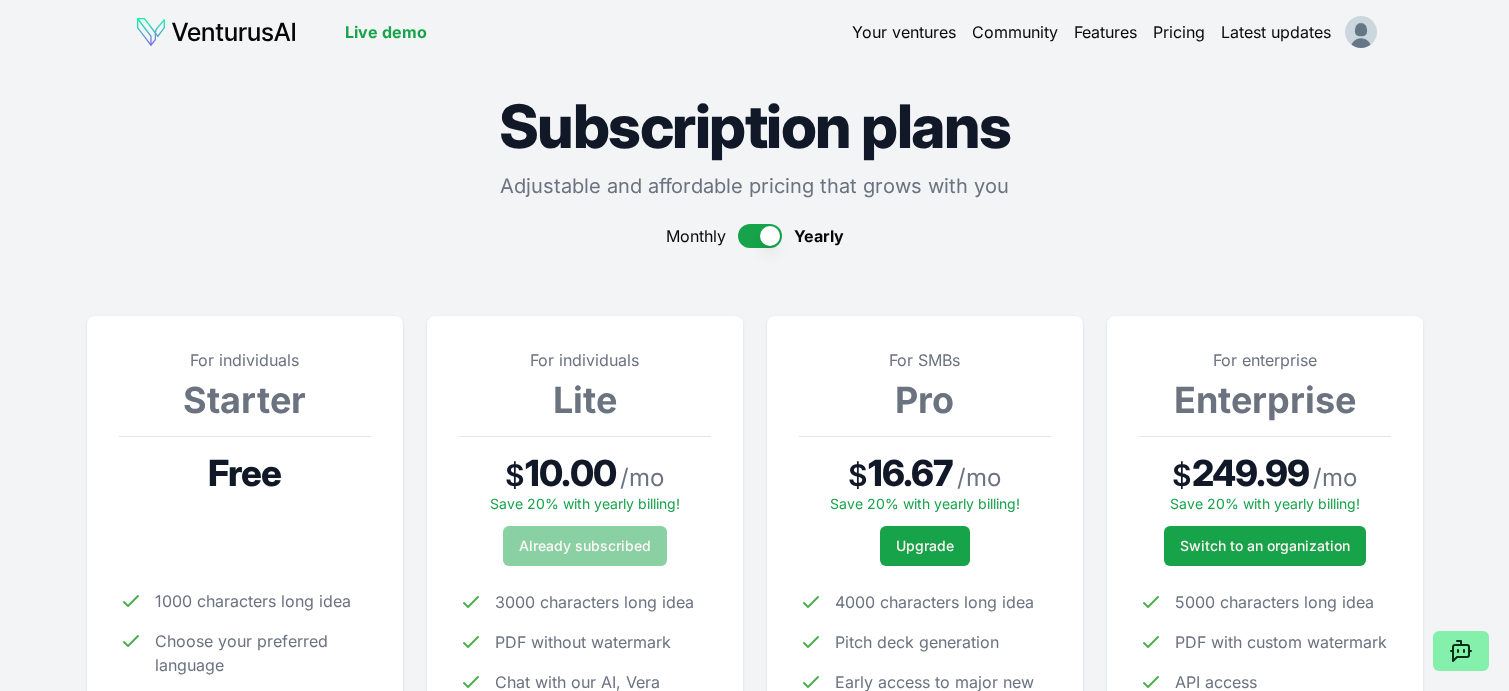 scroll, scrollTop: 0, scrollLeft: 0, axis: both 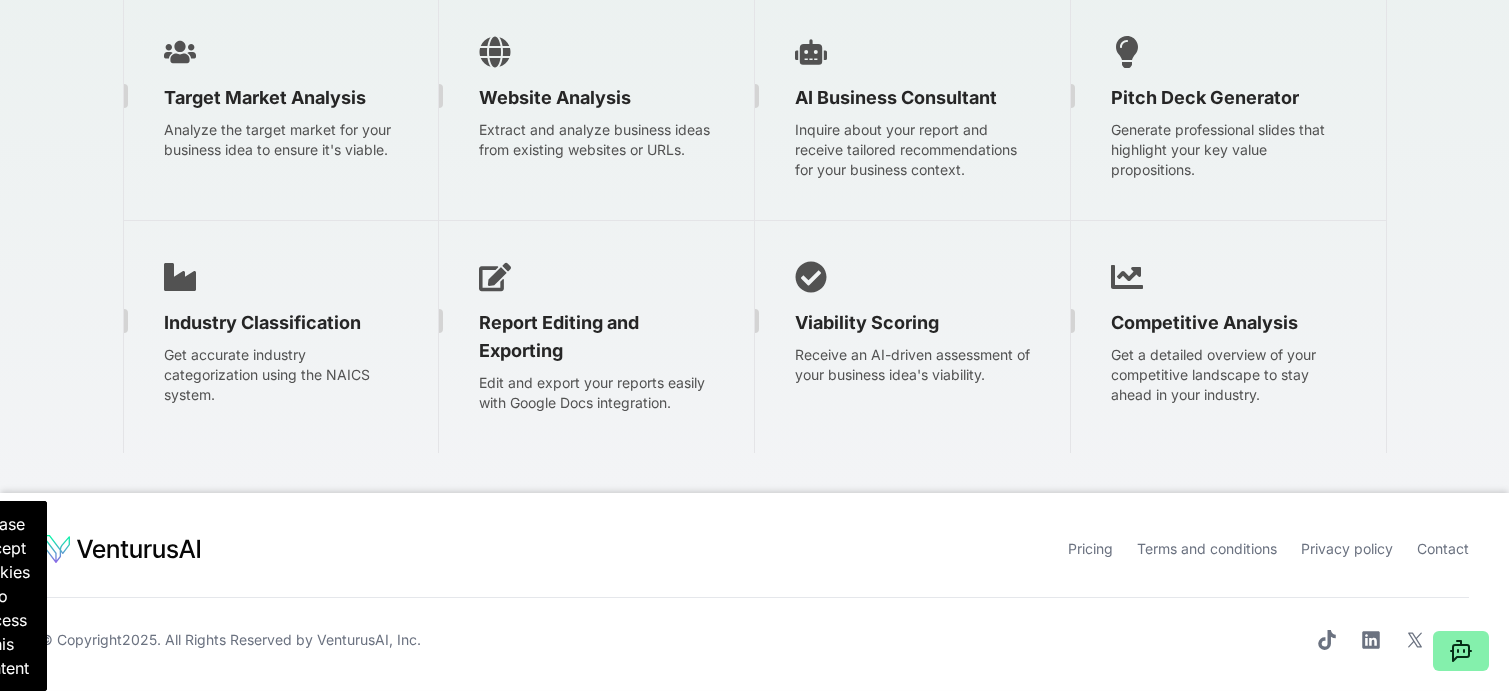 click on "Privacy policy" at bounding box center [1347, 548] 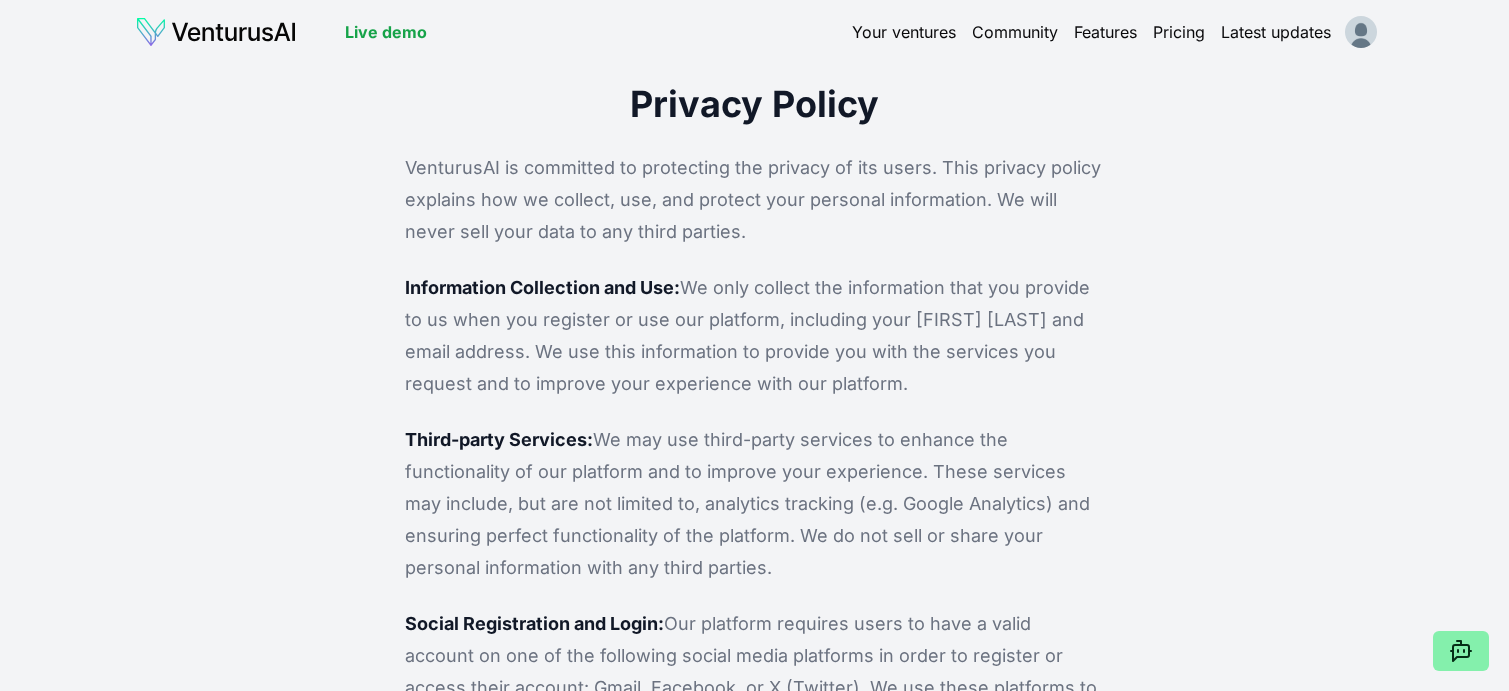 scroll, scrollTop: 0, scrollLeft: 0, axis: both 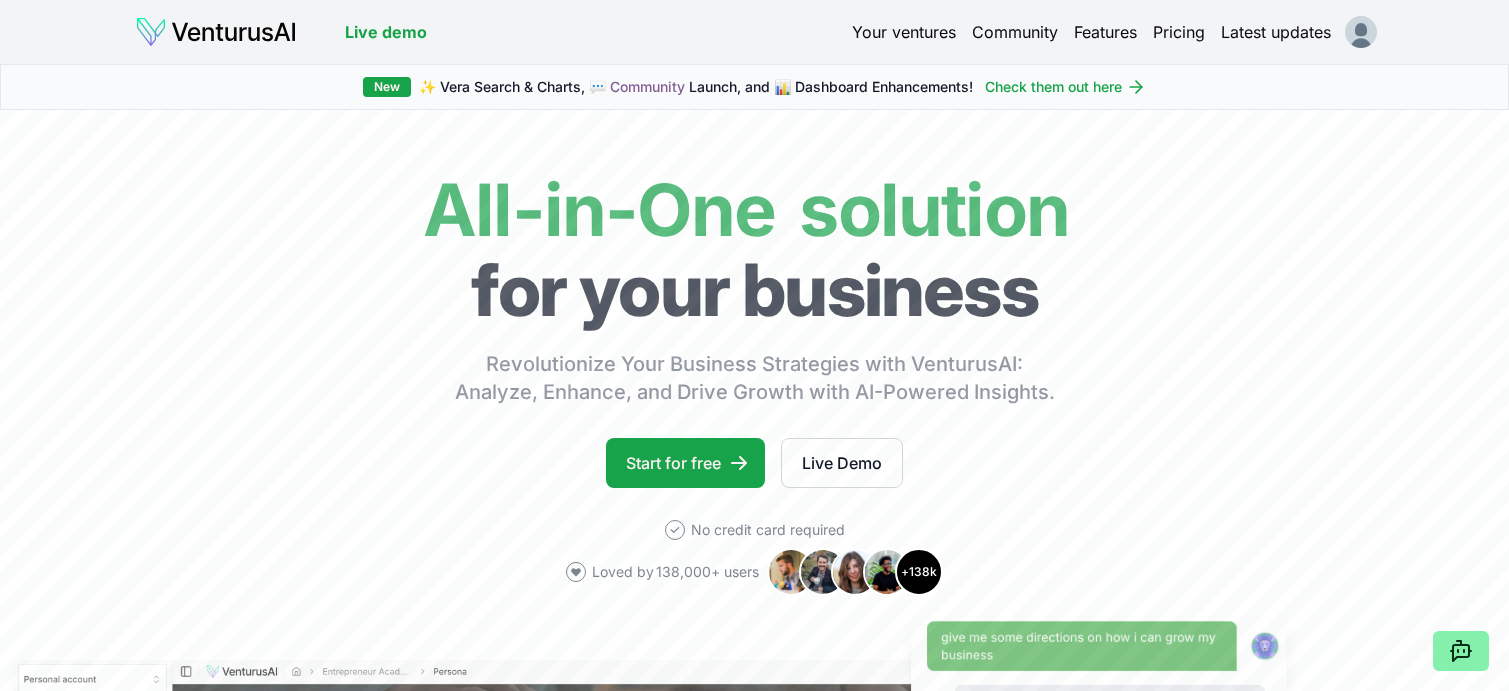 click on "Your ventures" at bounding box center (904, 32) 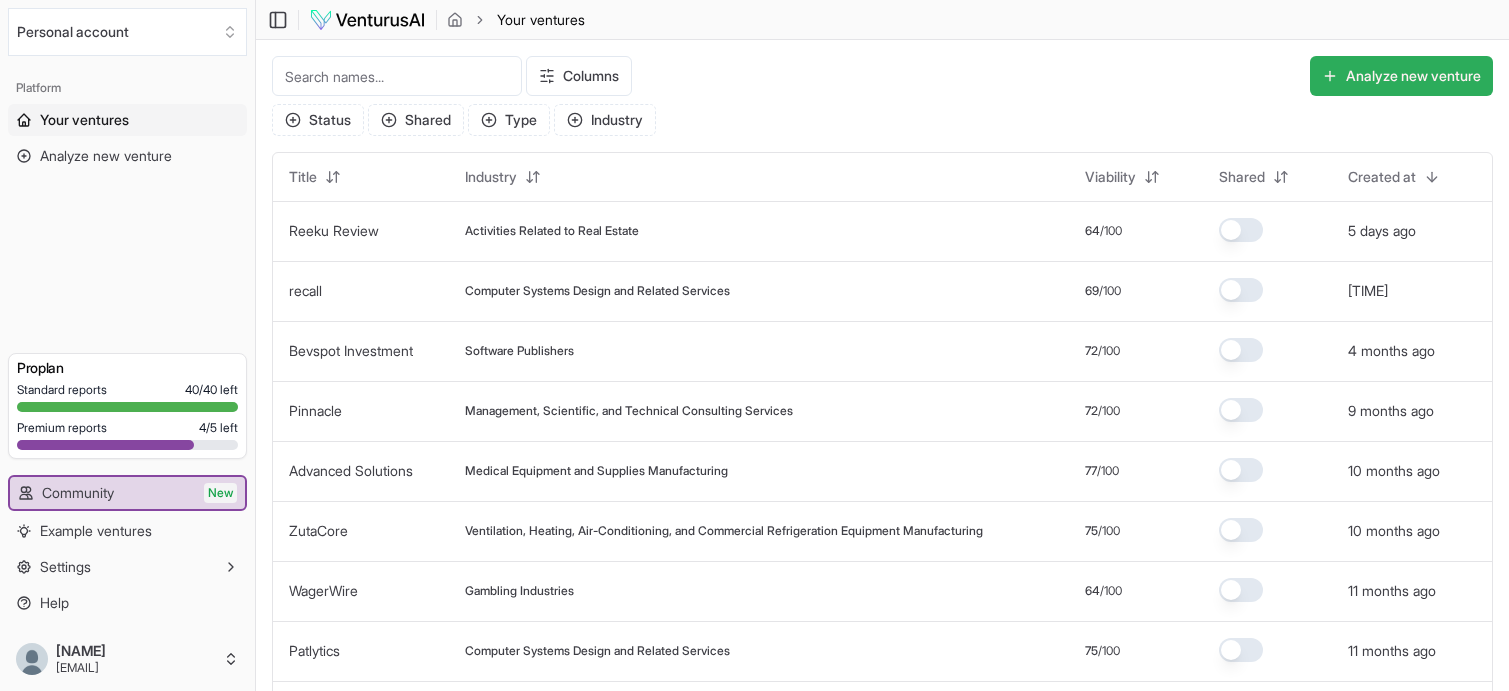 click on "Analyze new venture" at bounding box center [1401, 76] 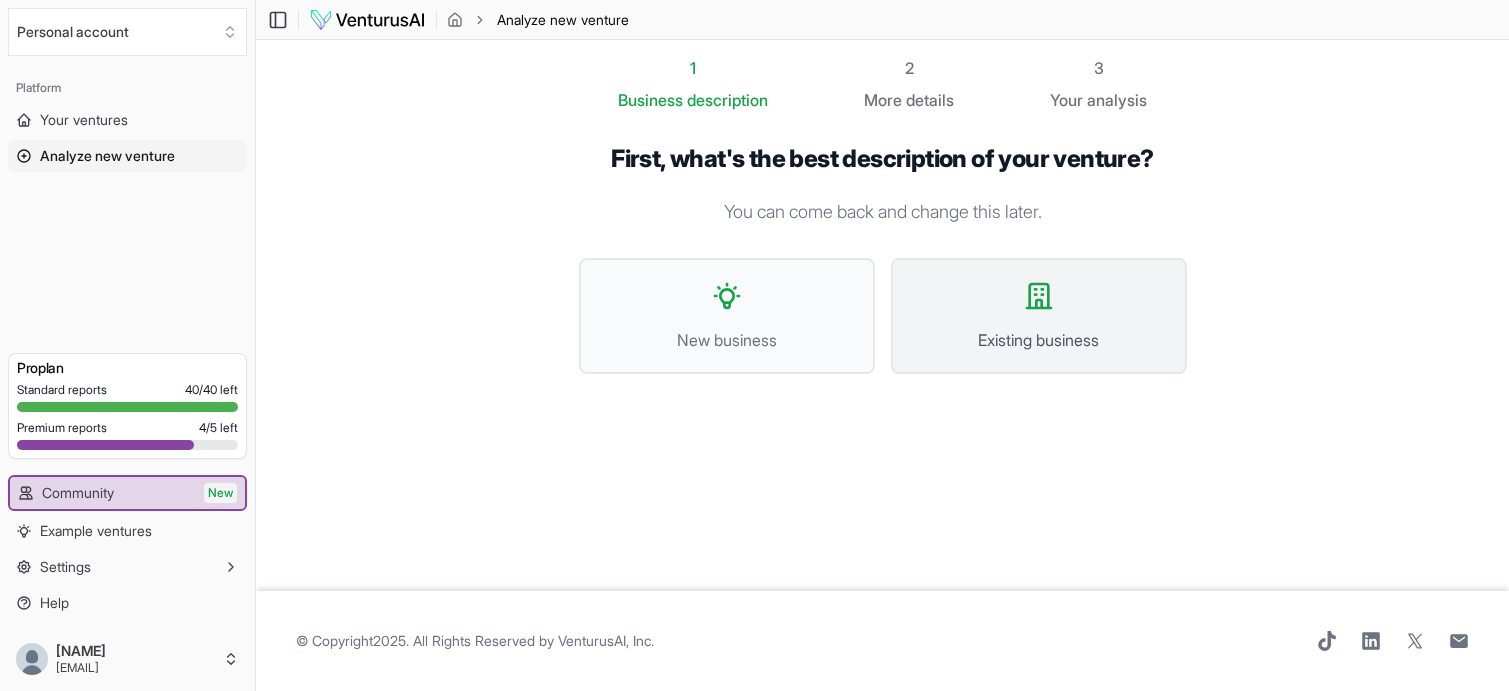 click 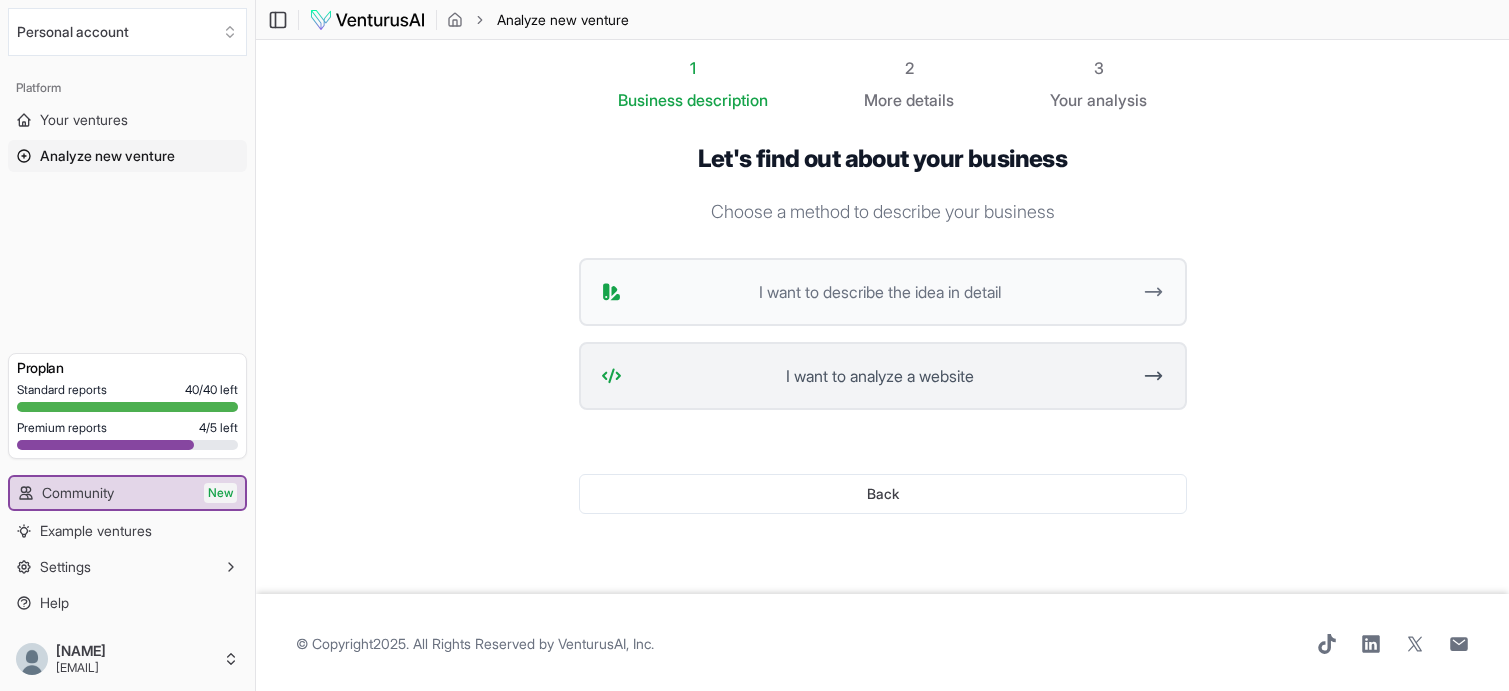 click on "I want to analyze a website" at bounding box center (880, 376) 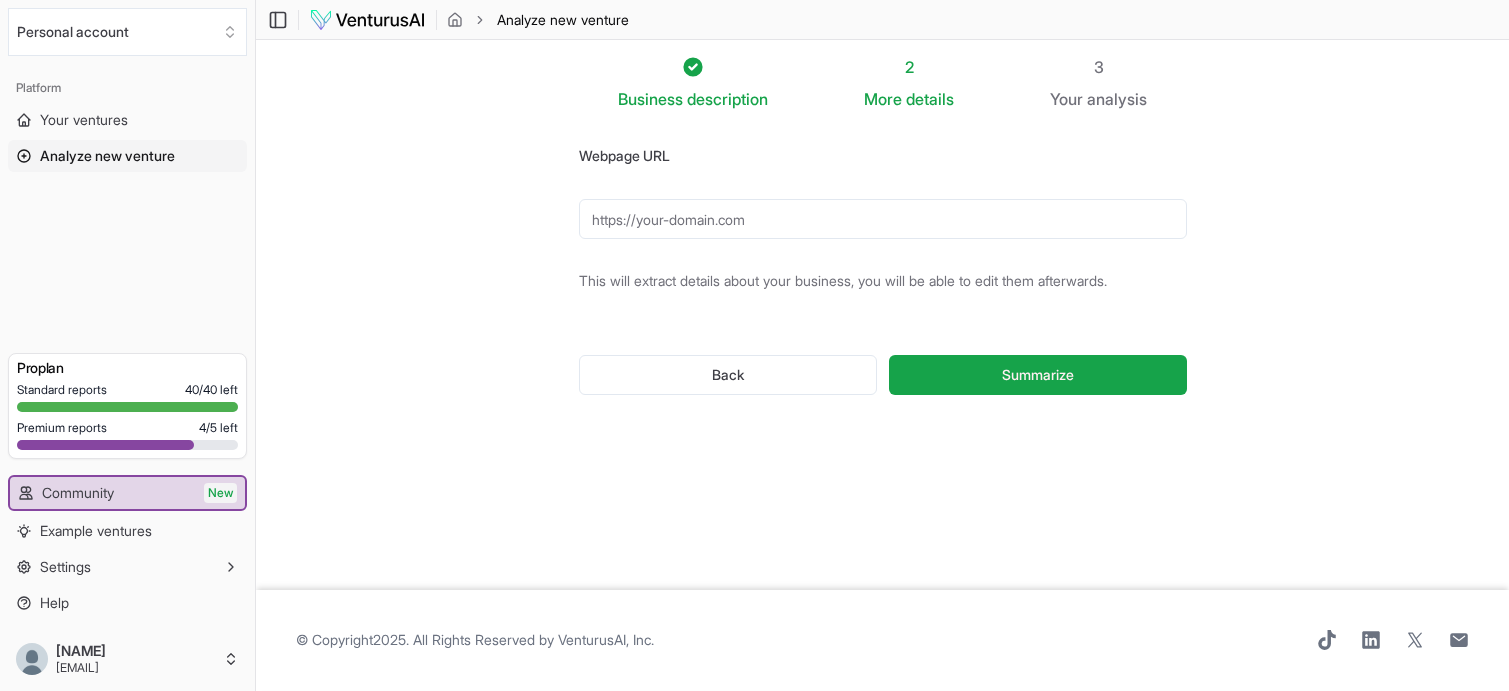 scroll, scrollTop: 1, scrollLeft: 0, axis: vertical 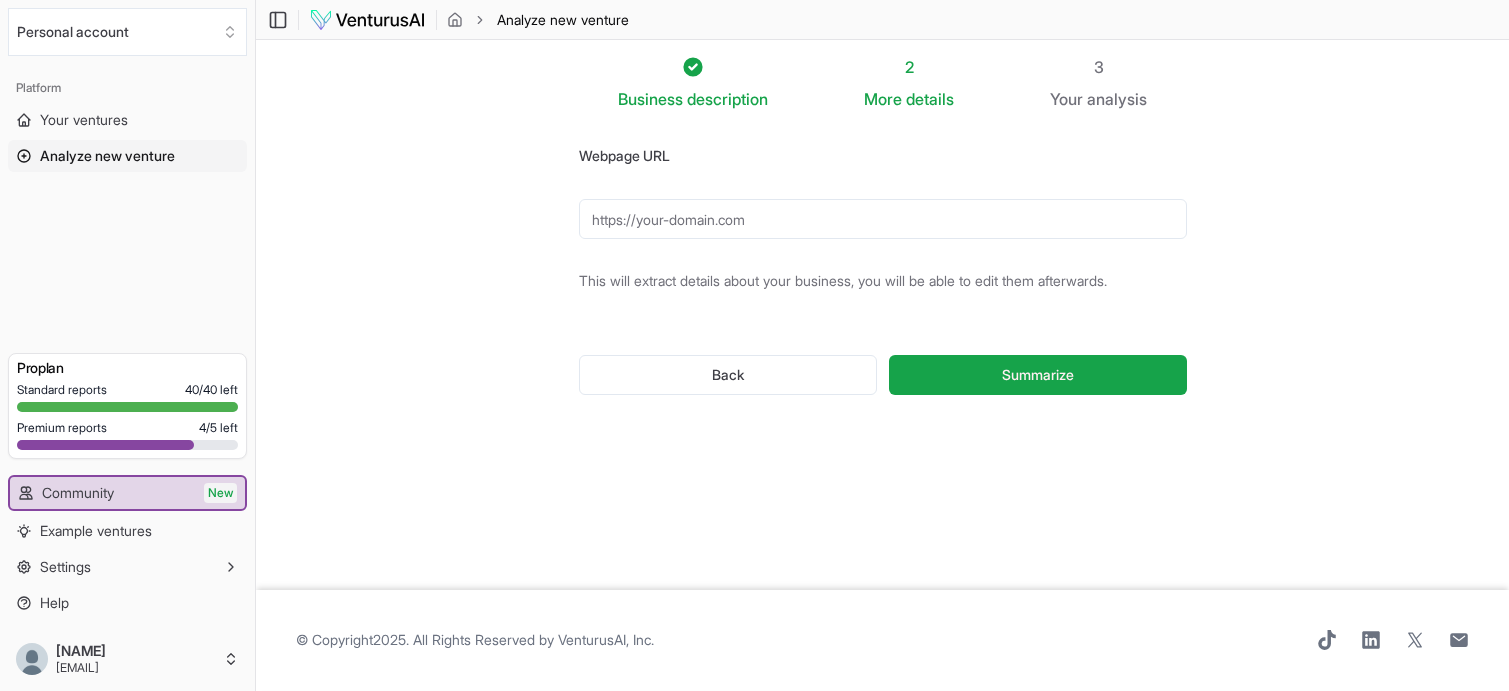 click on "Webpage URL" at bounding box center [883, 219] 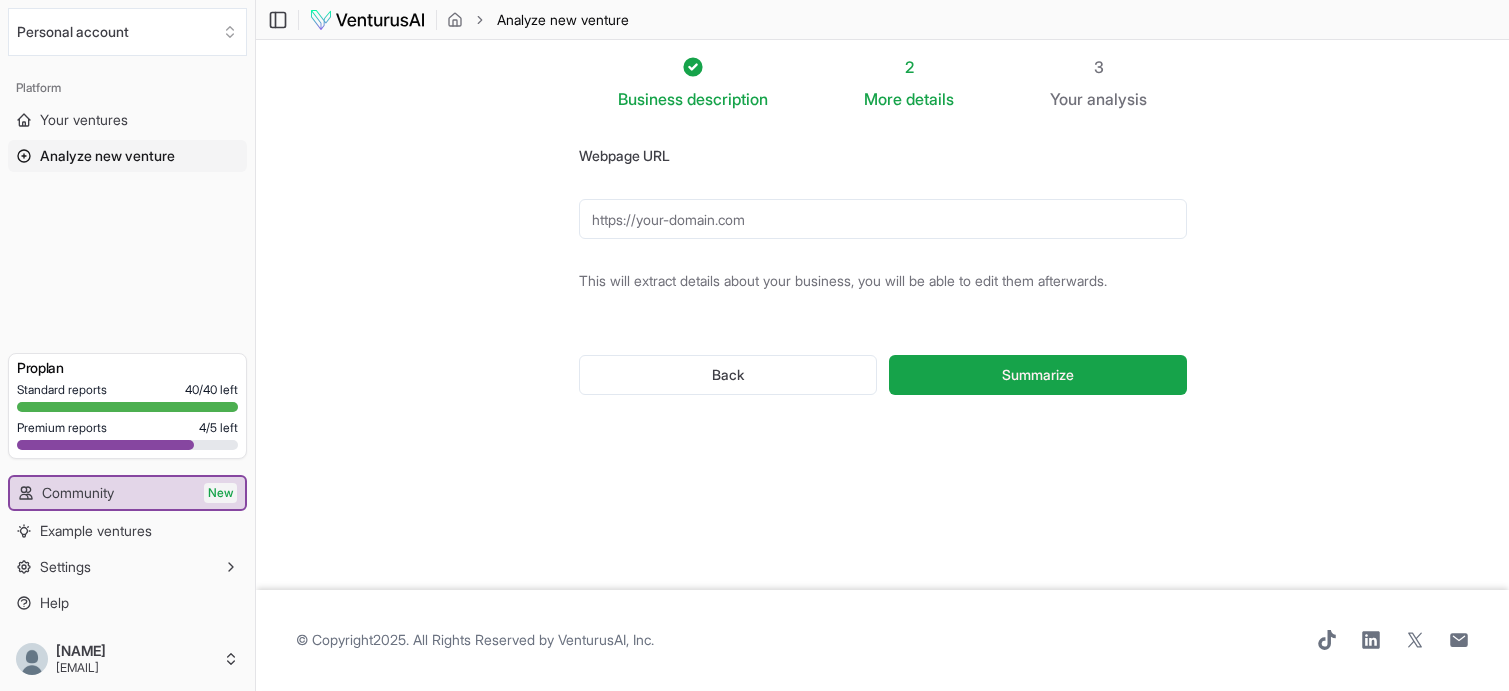 paste on "https://my-cardiacare.com/" 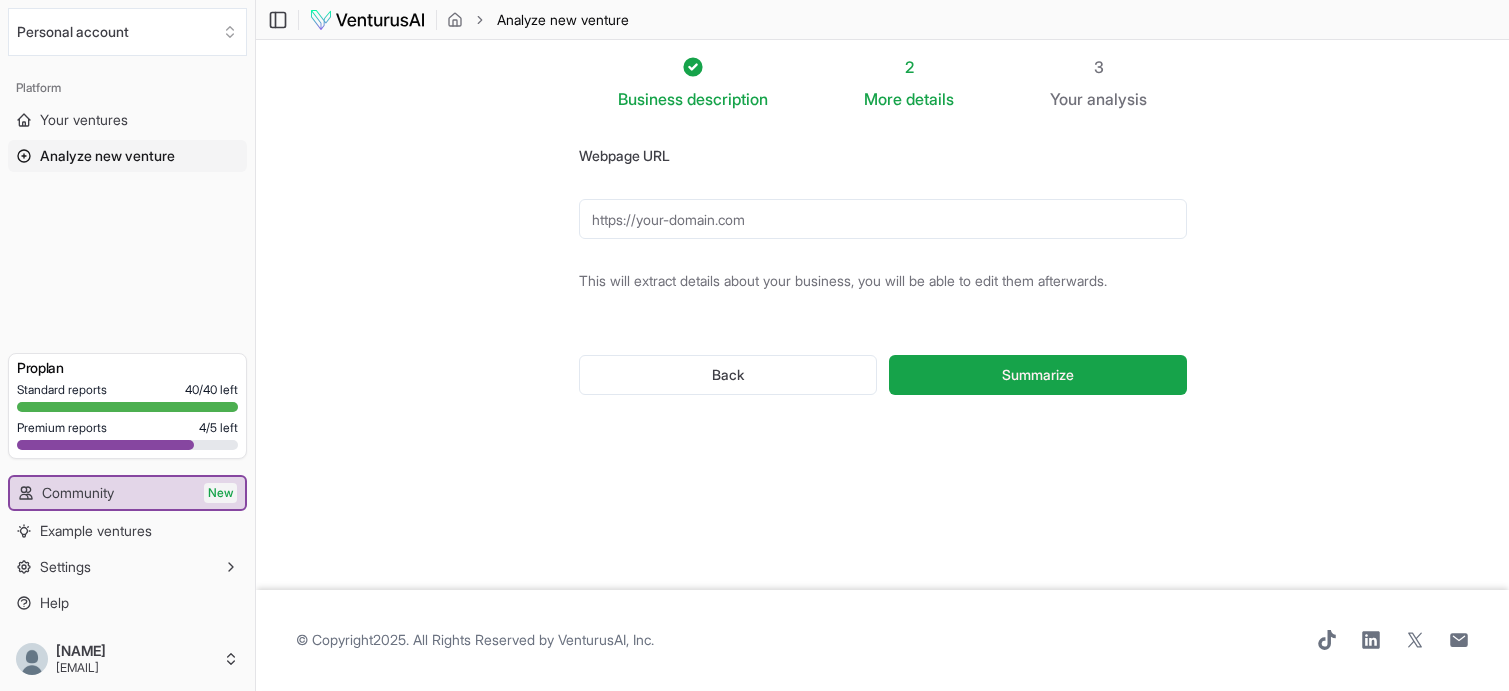 type on "https://my-cardiacare.com/" 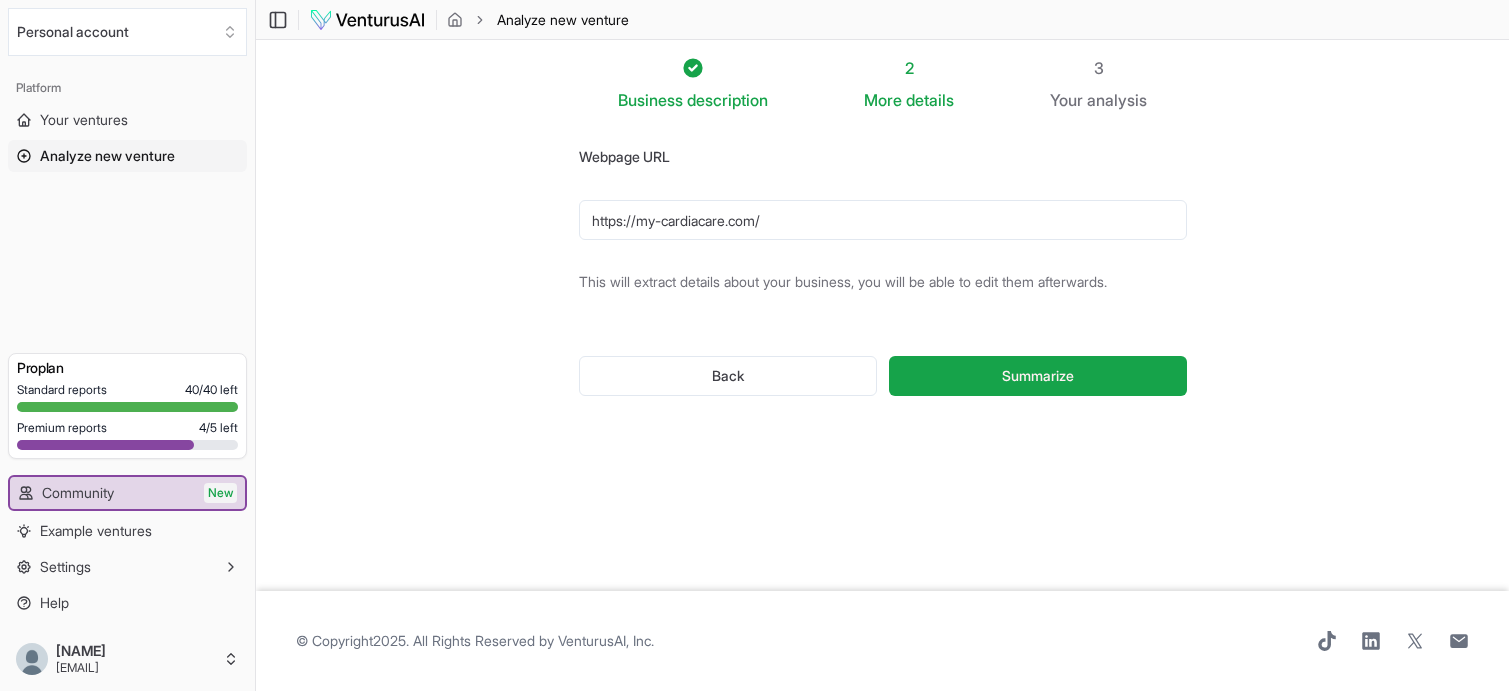 scroll, scrollTop: 0, scrollLeft: 0, axis: both 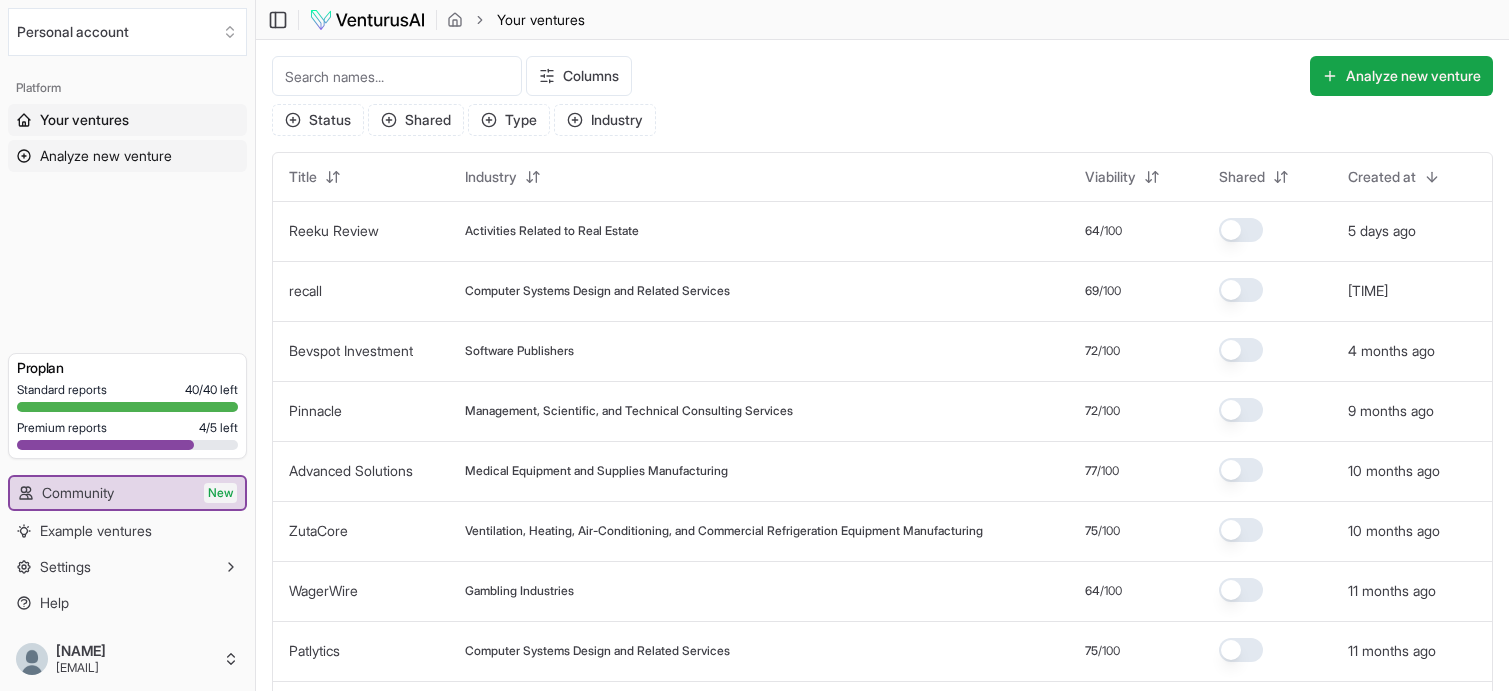 click on "Analyze new venture" at bounding box center (106, 156) 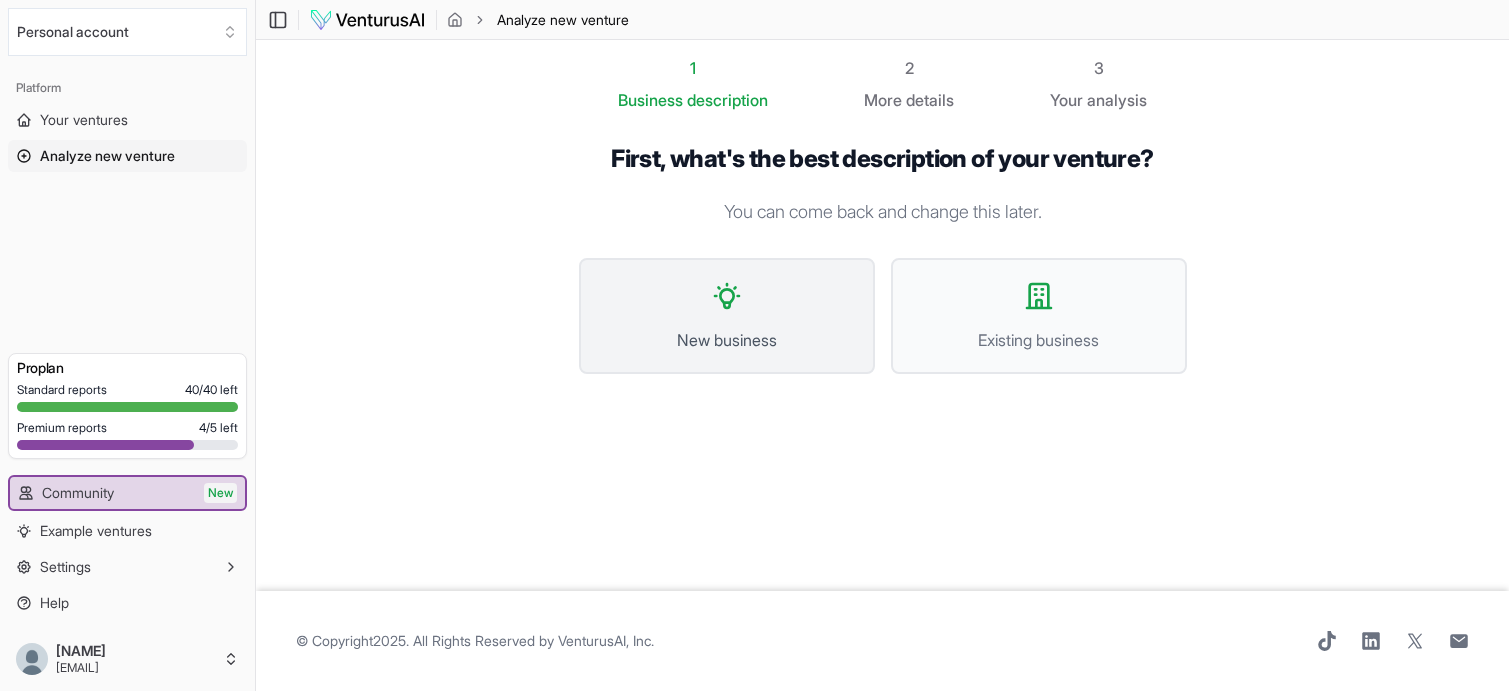 click on "New business" at bounding box center (727, 316) 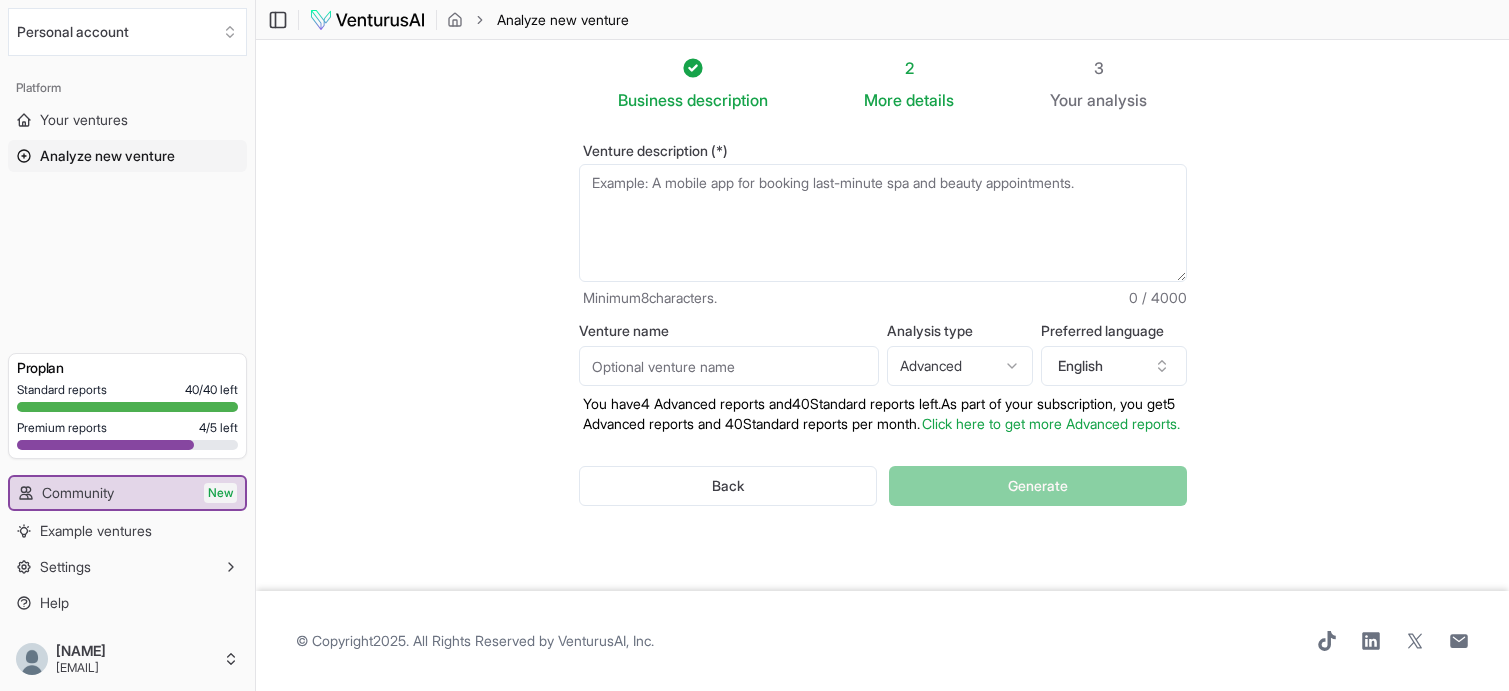 click on "Venture name" at bounding box center (729, 366) 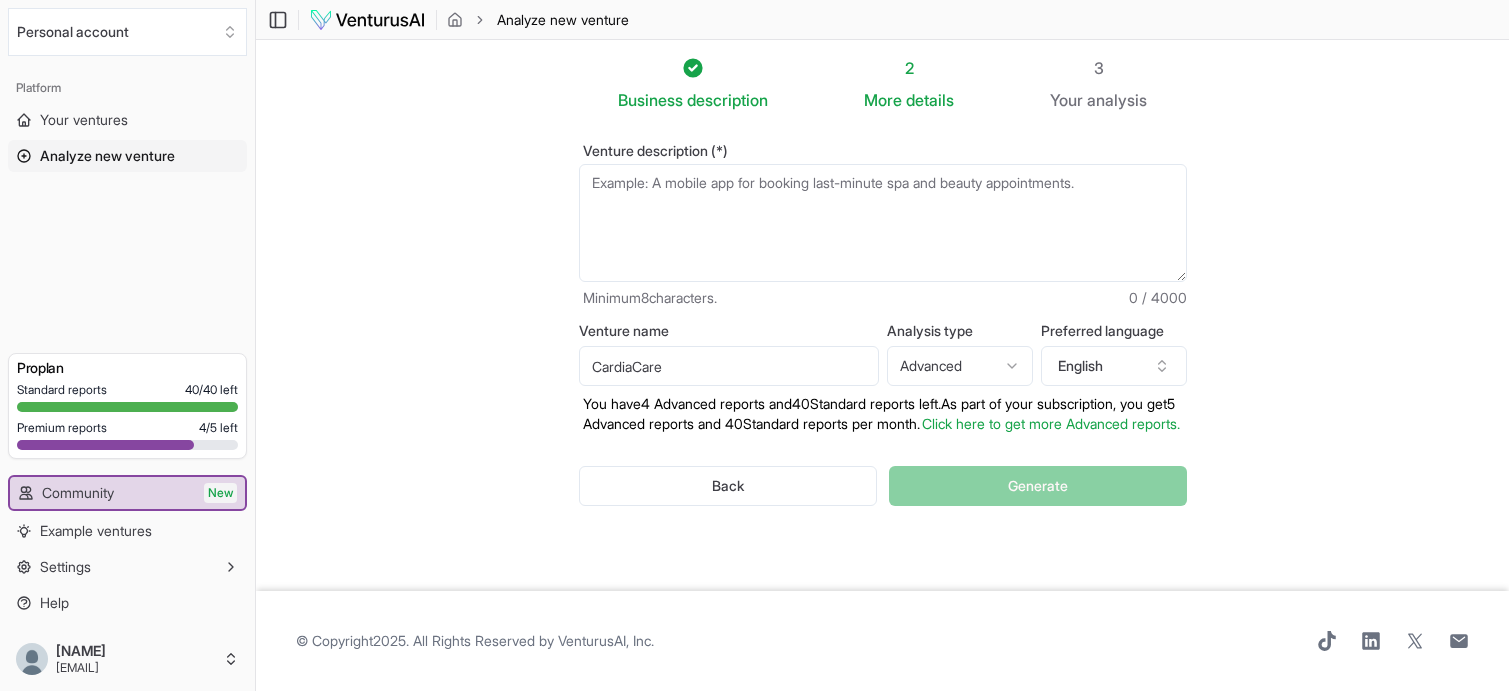 type on "CardiaCare" 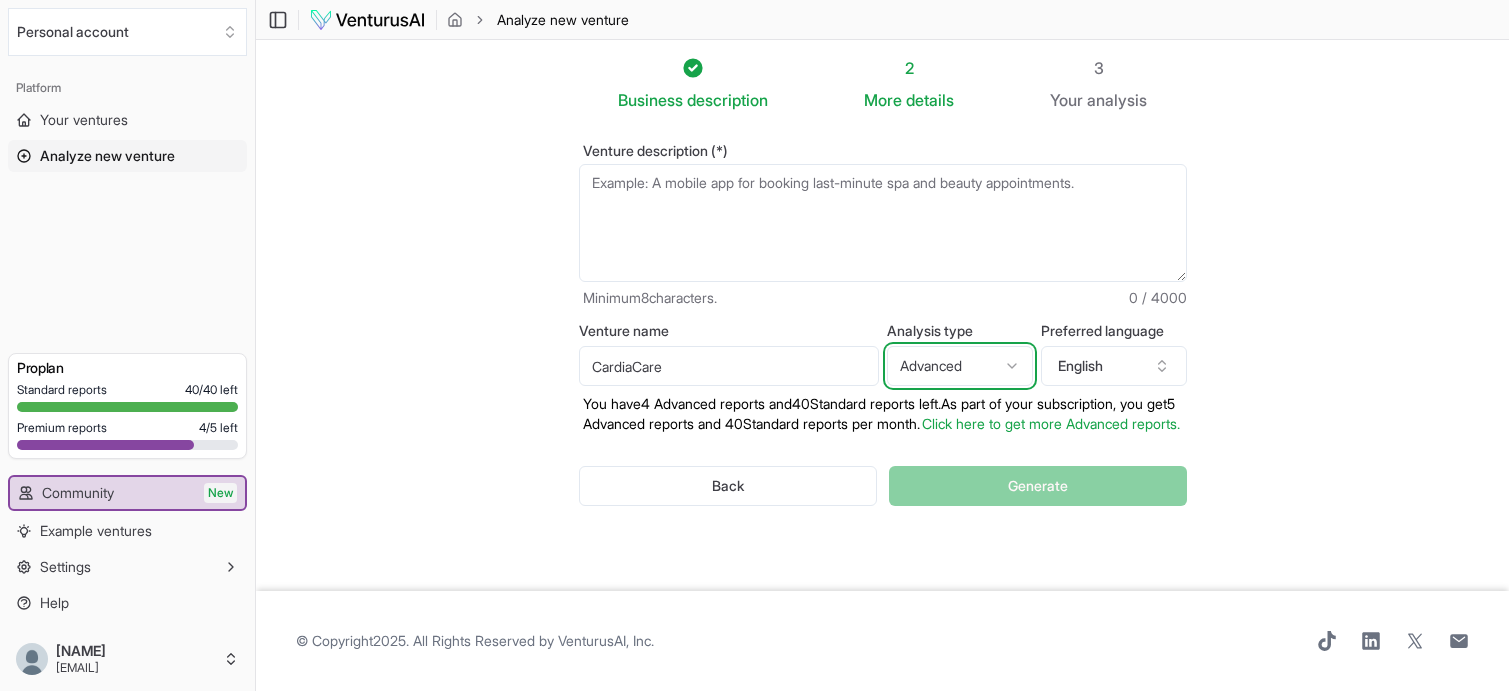 scroll, scrollTop: 0, scrollLeft: 0, axis: both 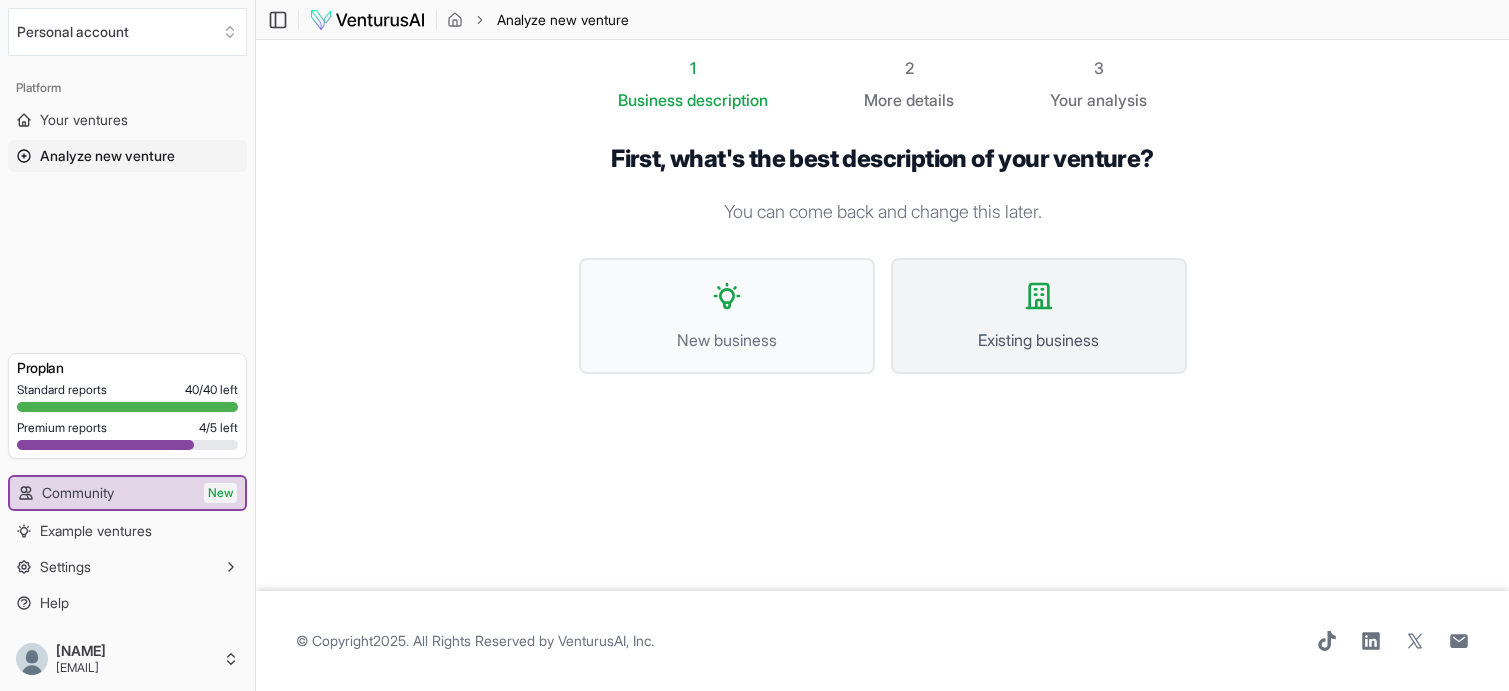 click 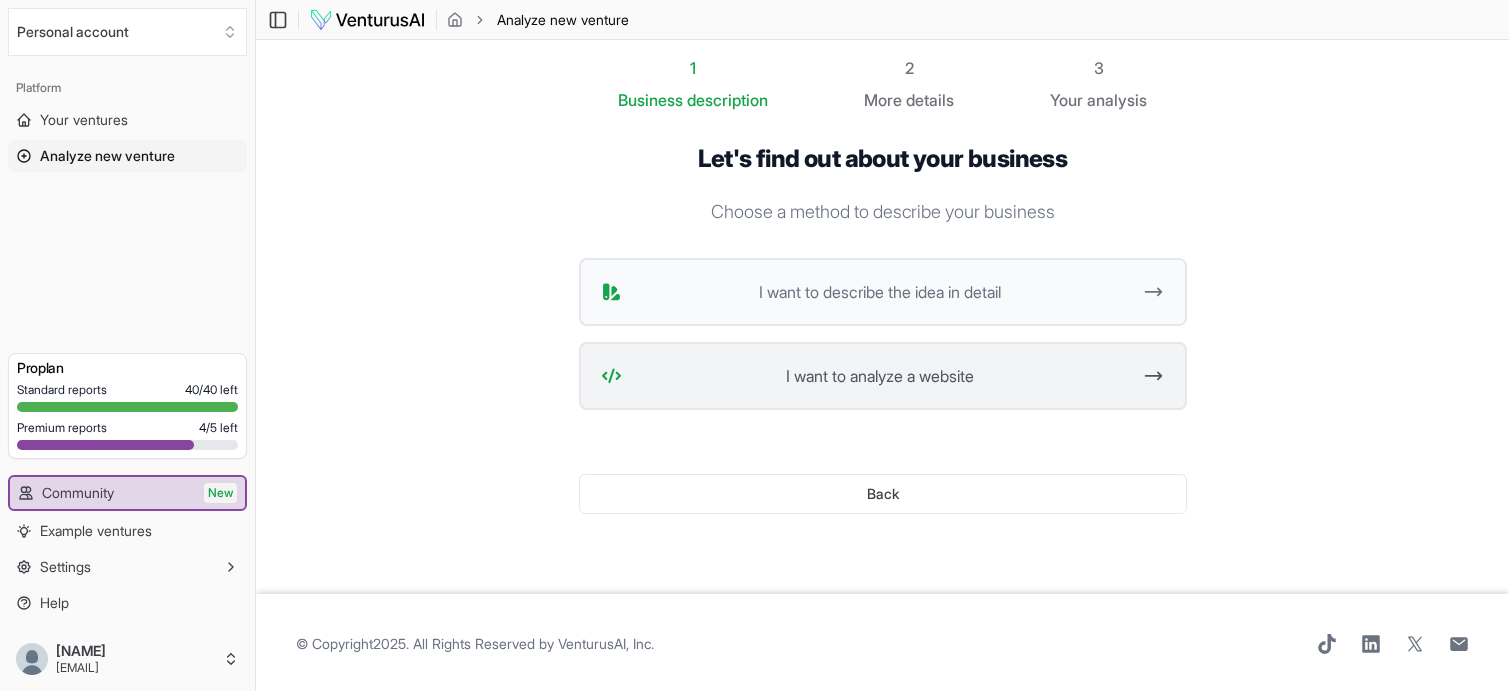 click on "I want to analyze a website" at bounding box center [880, 376] 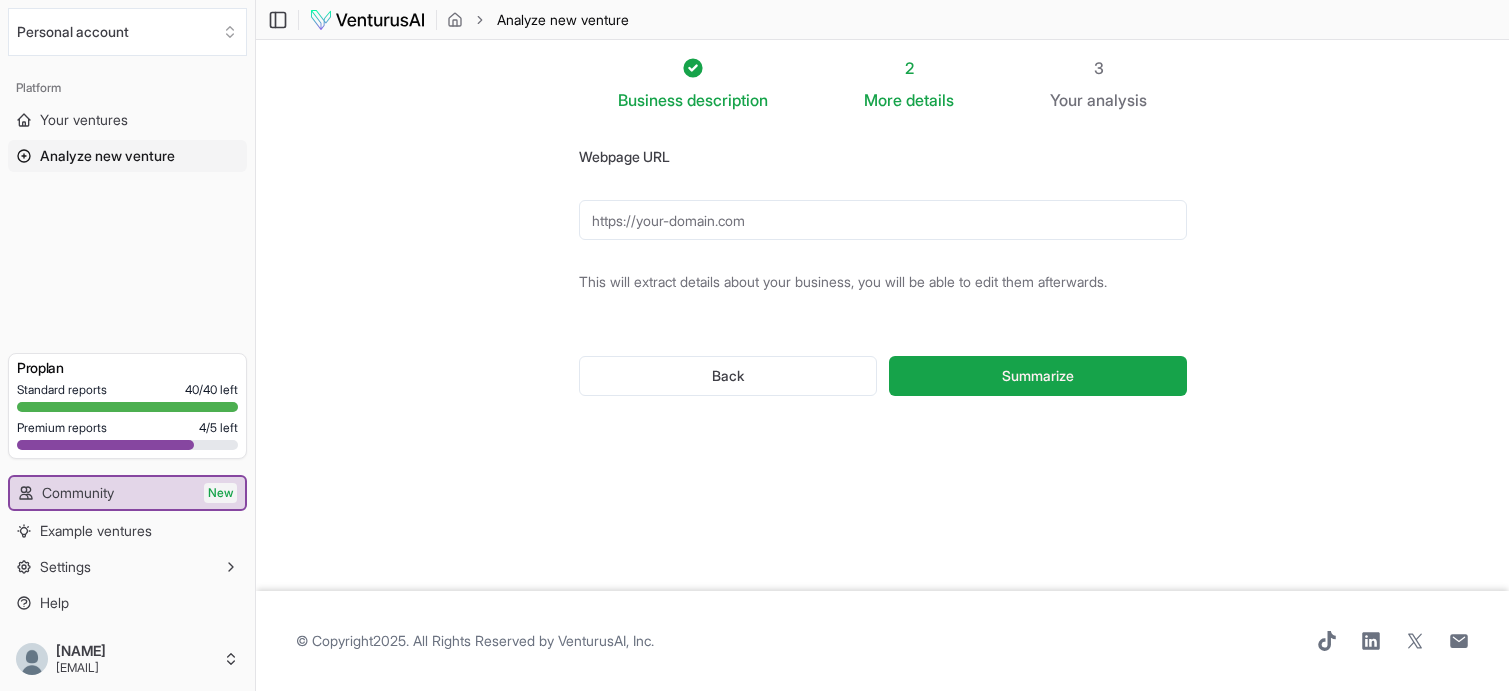 click on "Webpage URL" at bounding box center (883, 220) 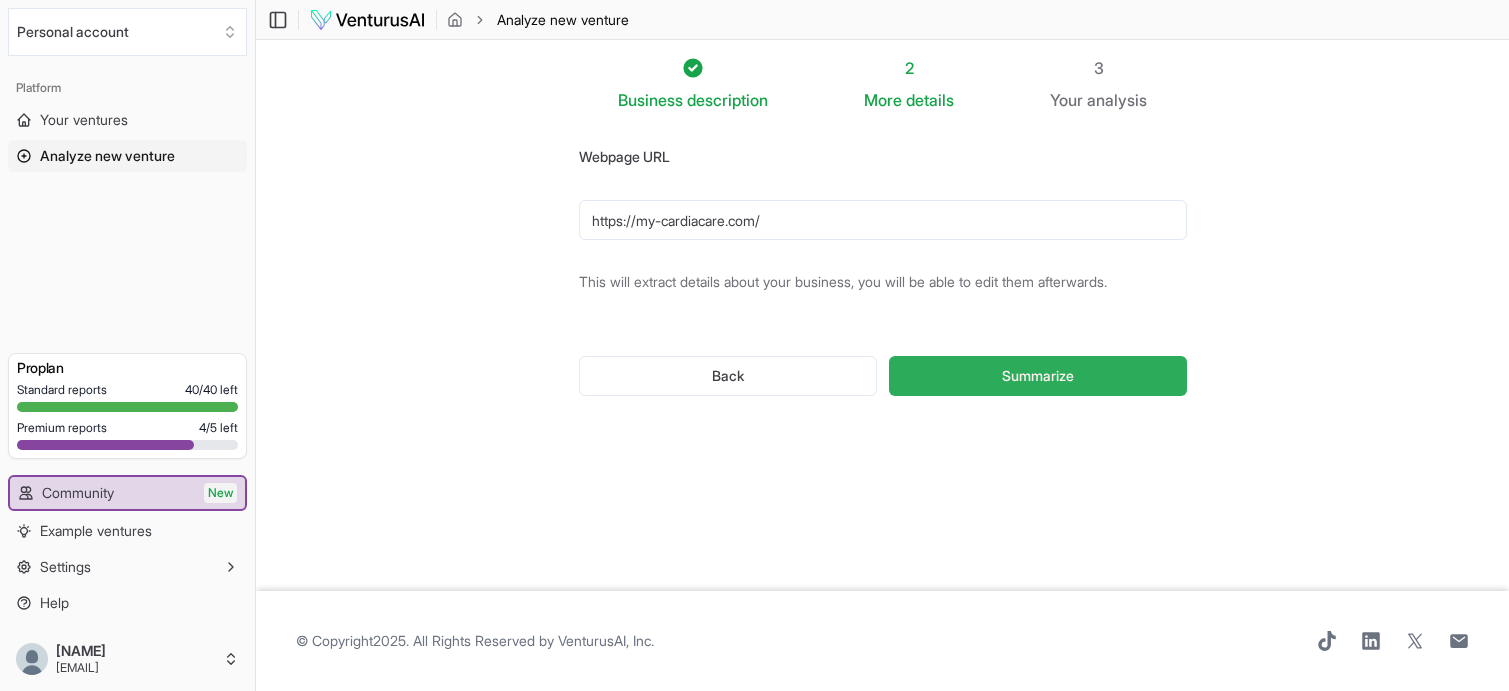 type on "https://my-cardiacare.com/" 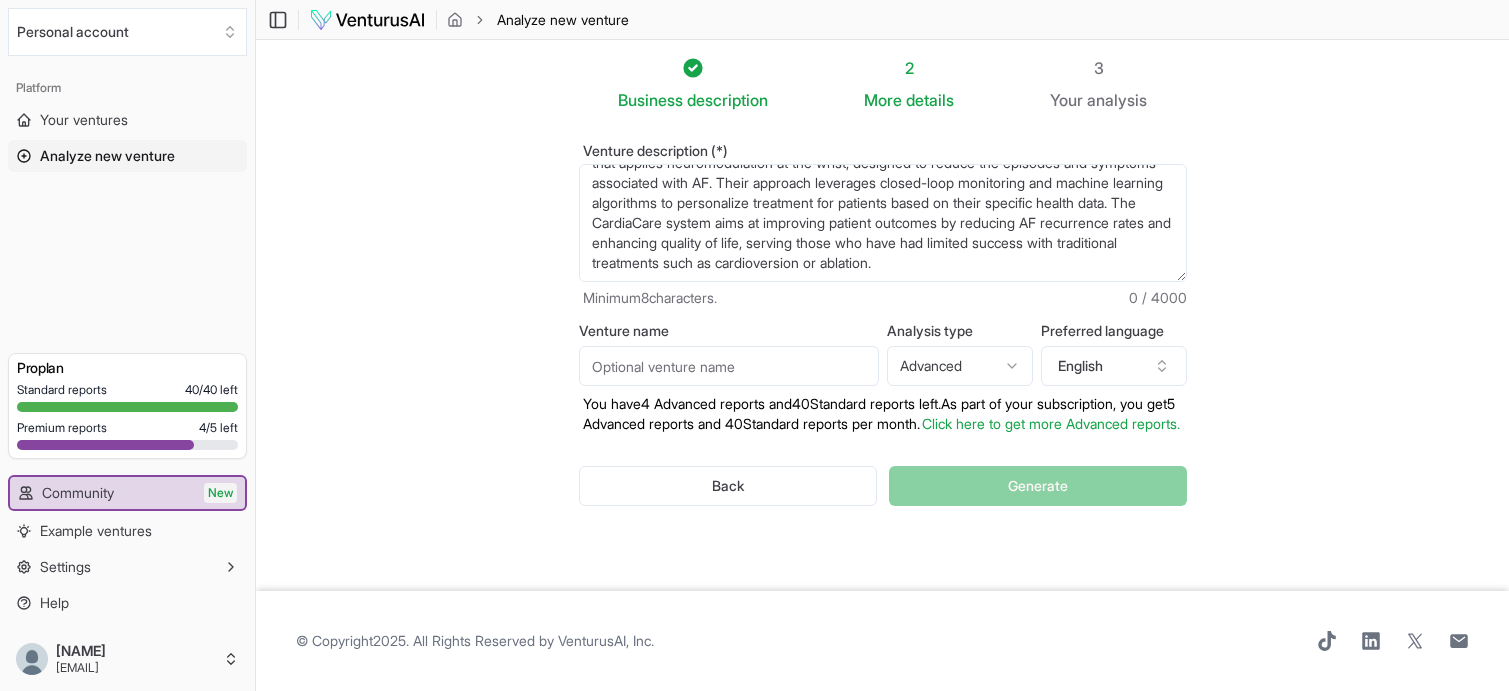 scroll, scrollTop: 81, scrollLeft: 0, axis: vertical 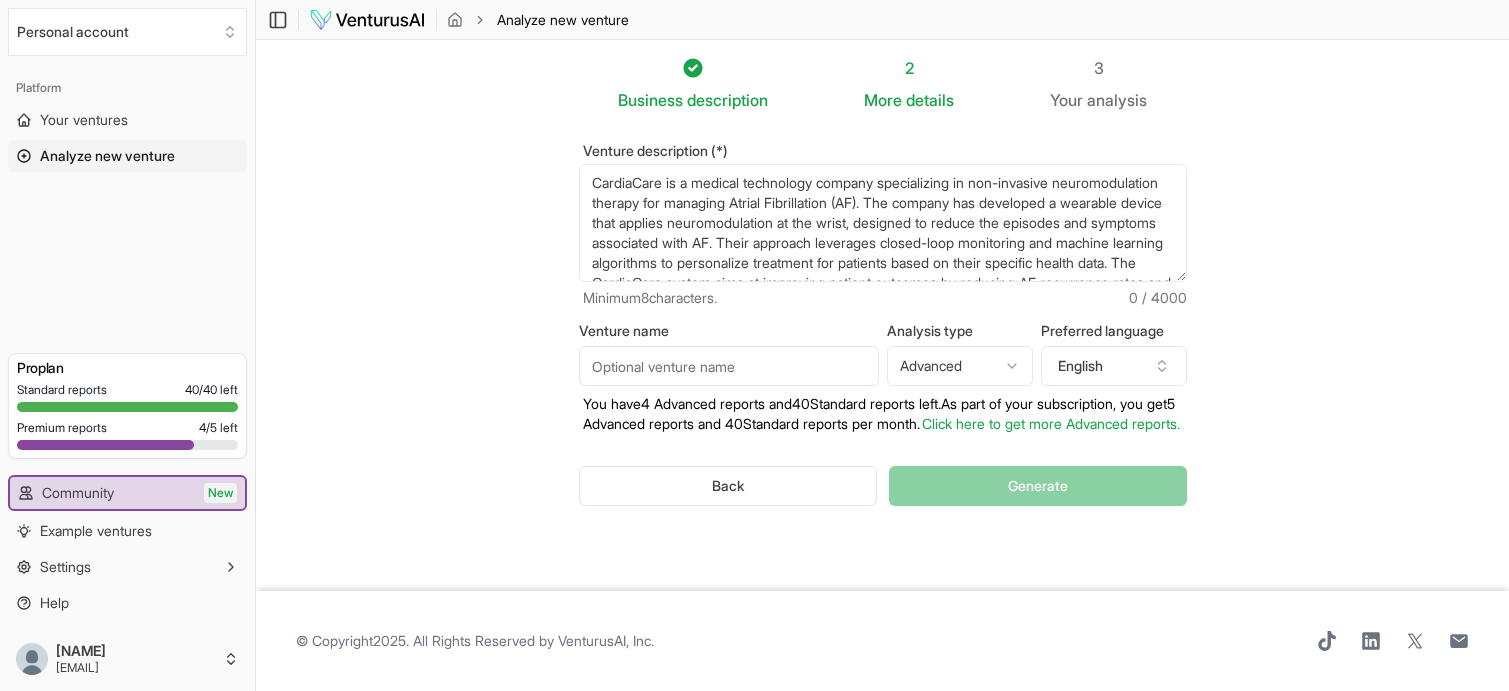 click on "Back Generate" at bounding box center (883, 486) 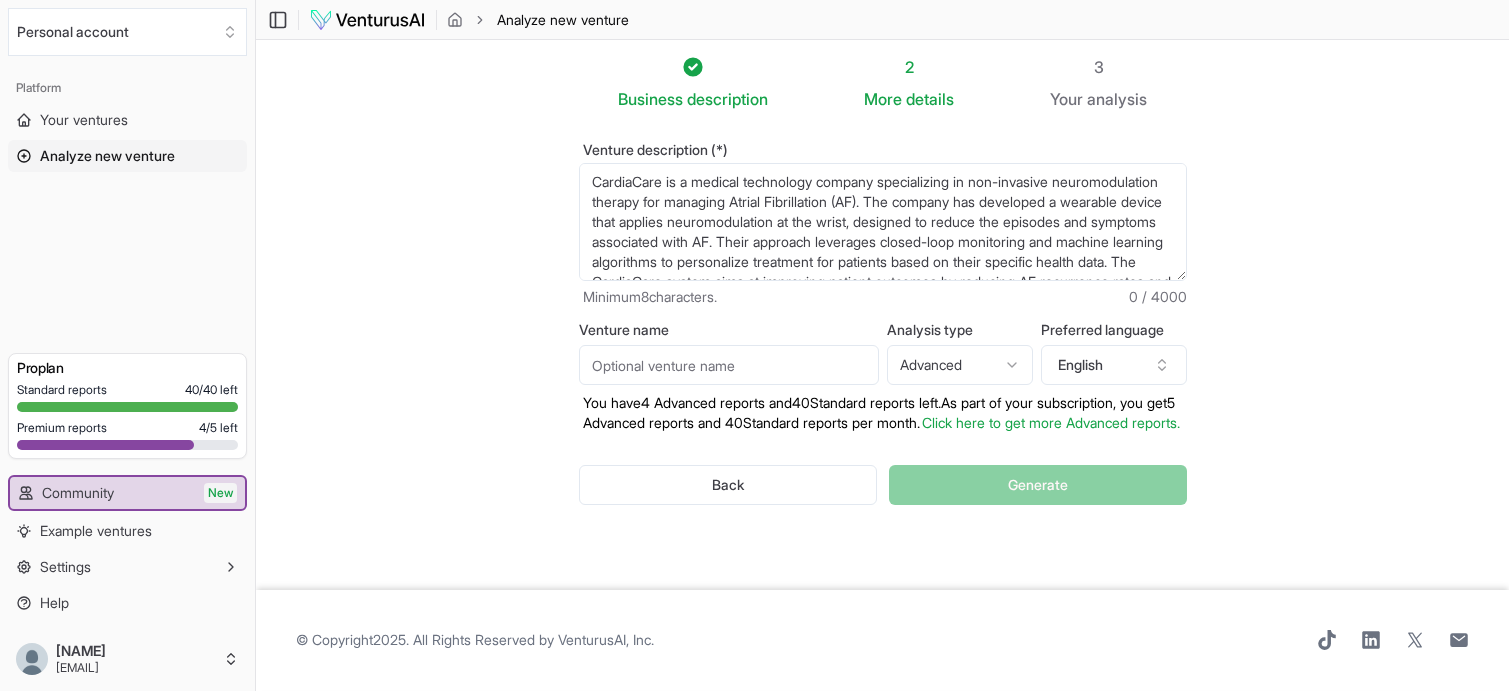 click on "Venture name" at bounding box center (729, 365) 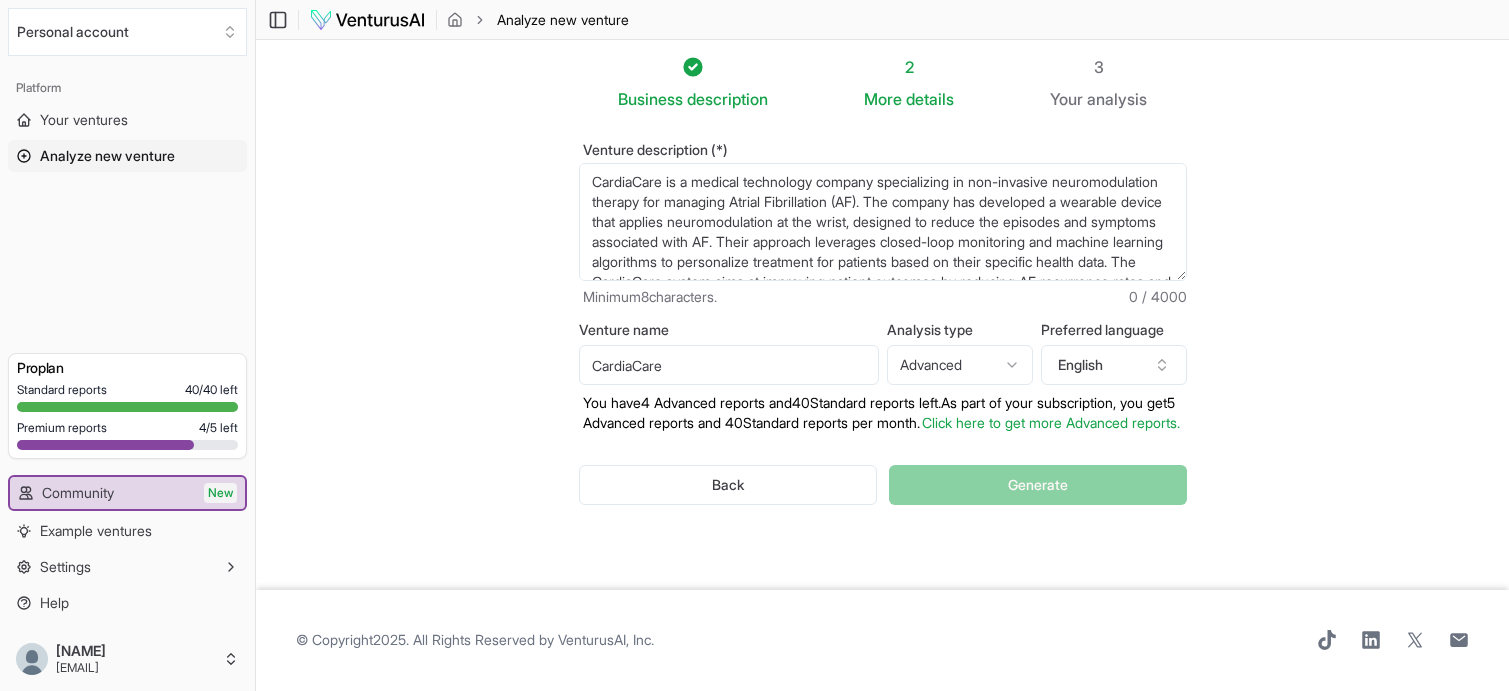 type on "CardiaCare" 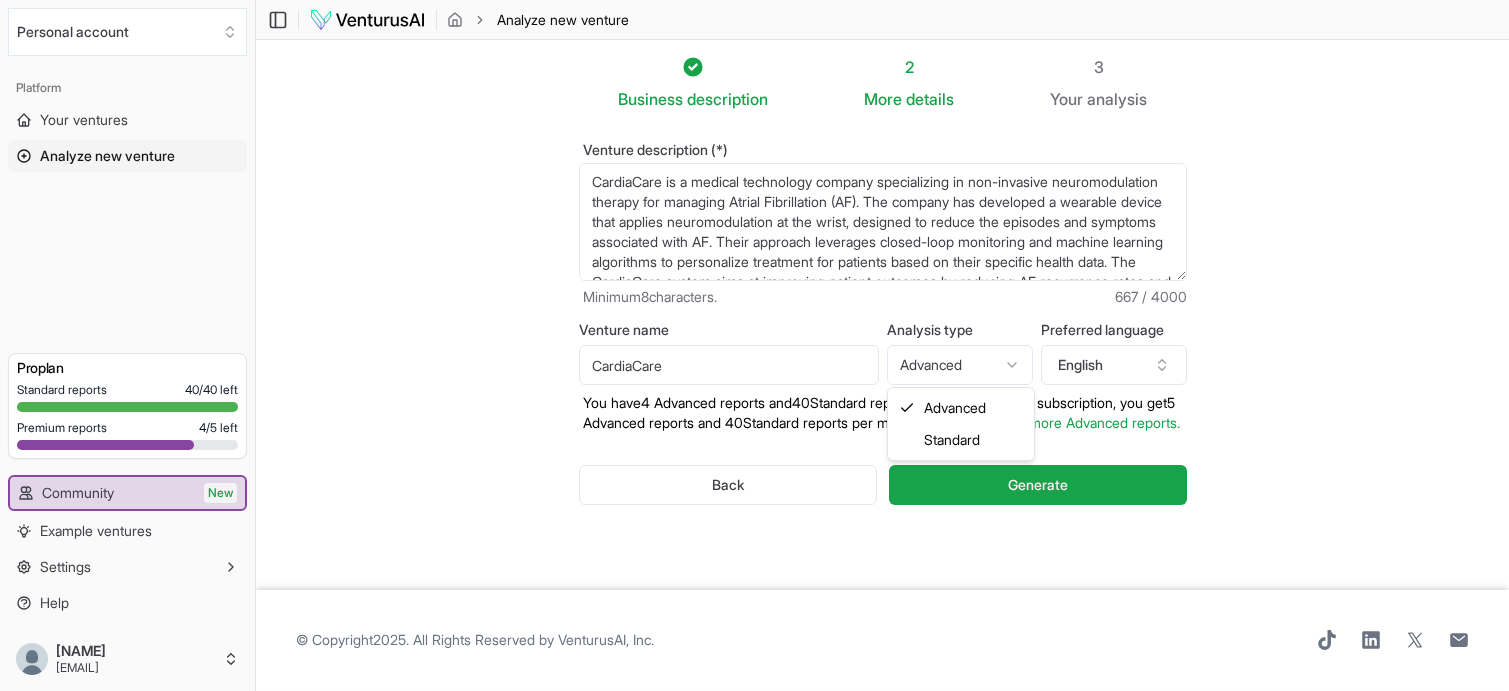 click on "We value your privacy We use cookies to enhance your browsing experience, serve personalized ads or content, and analyze our traffic. By clicking "Accept All", you consent to our use of cookies. Customize    Accept All Customize Consent Preferences   We use cookies to help you navigate efficiently and perform certain functions. You will find detailed information about all cookies under each consent category below. The cookies that are categorized as "Necessary" are stored on your browser as they are essential for enabling the basic functionalities of the site. ...  Show more Necessary Always Active Necessary cookies are required to enable the basic features of this site, such as providing secure log-in or adjusting your consent preferences. These cookies do not store any personally identifiable data. Cookie cookieyes-consent Duration 1 year Description Cookie __cf_bm Duration 1 hour Description This cookie, set by Cloudflare, is used to support Cloudflare Bot Management.  Cookie _cfuvid Duration session lidc" at bounding box center (754, 344) 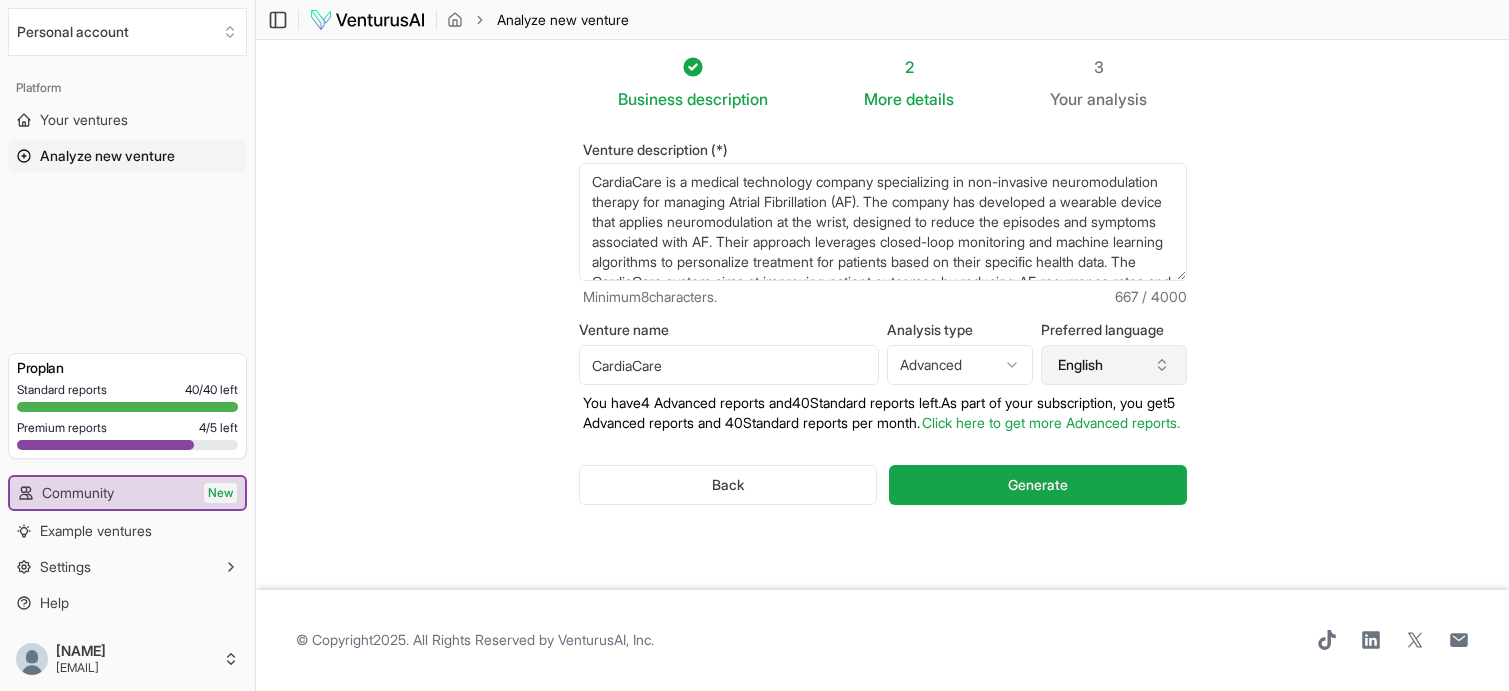 click on "English" at bounding box center (1114, 365) 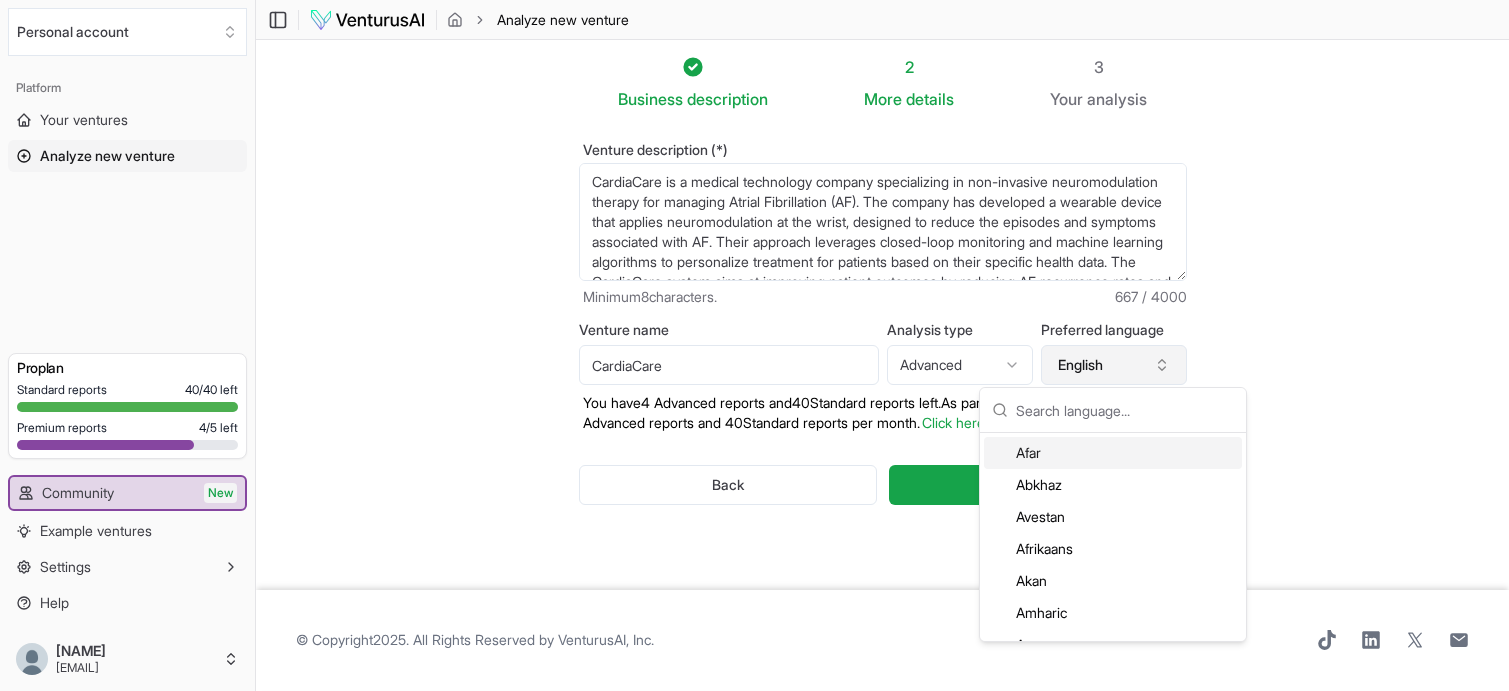 click on "English" at bounding box center (1114, 365) 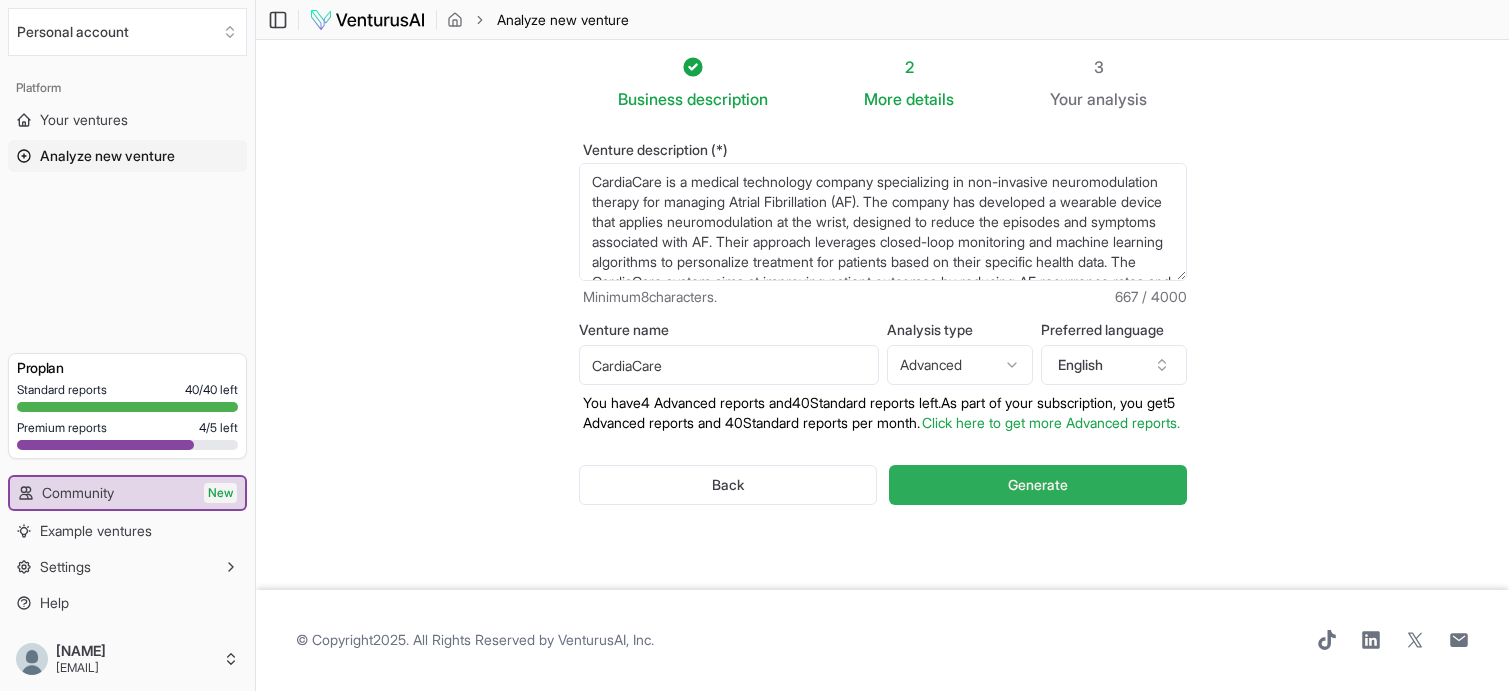 click on "Generate" at bounding box center (1038, 485) 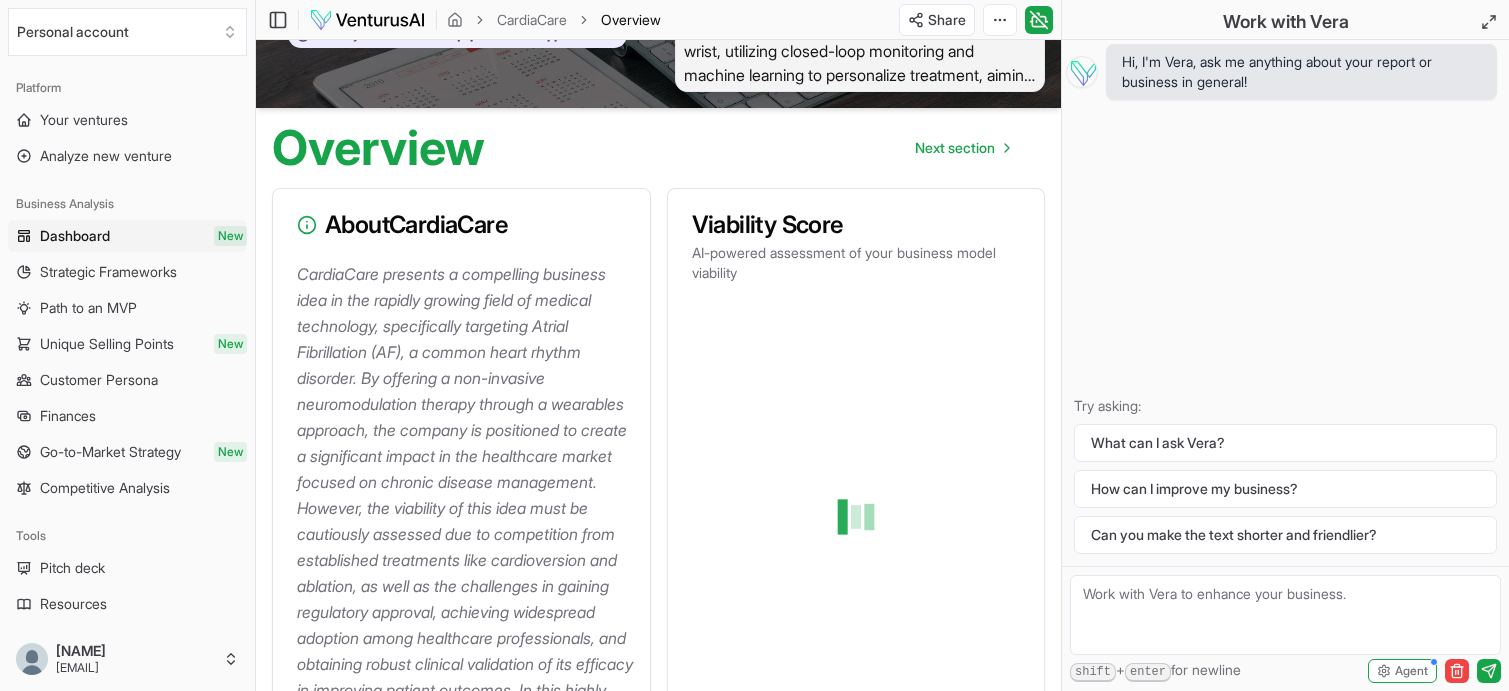 scroll, scrollTop: 103, scrollLeft: 0, axis: vertical 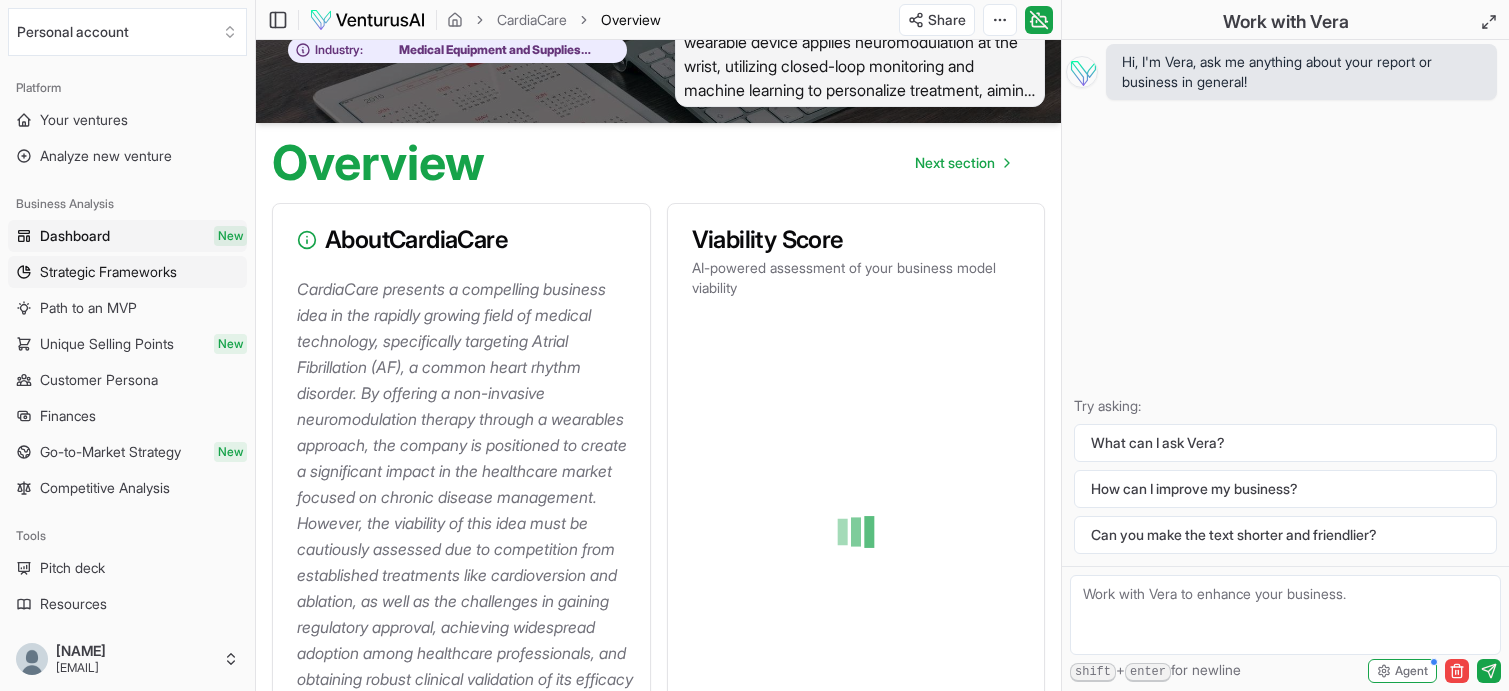 click on "Strategic Frameworks" at bounding box center [108, 272] 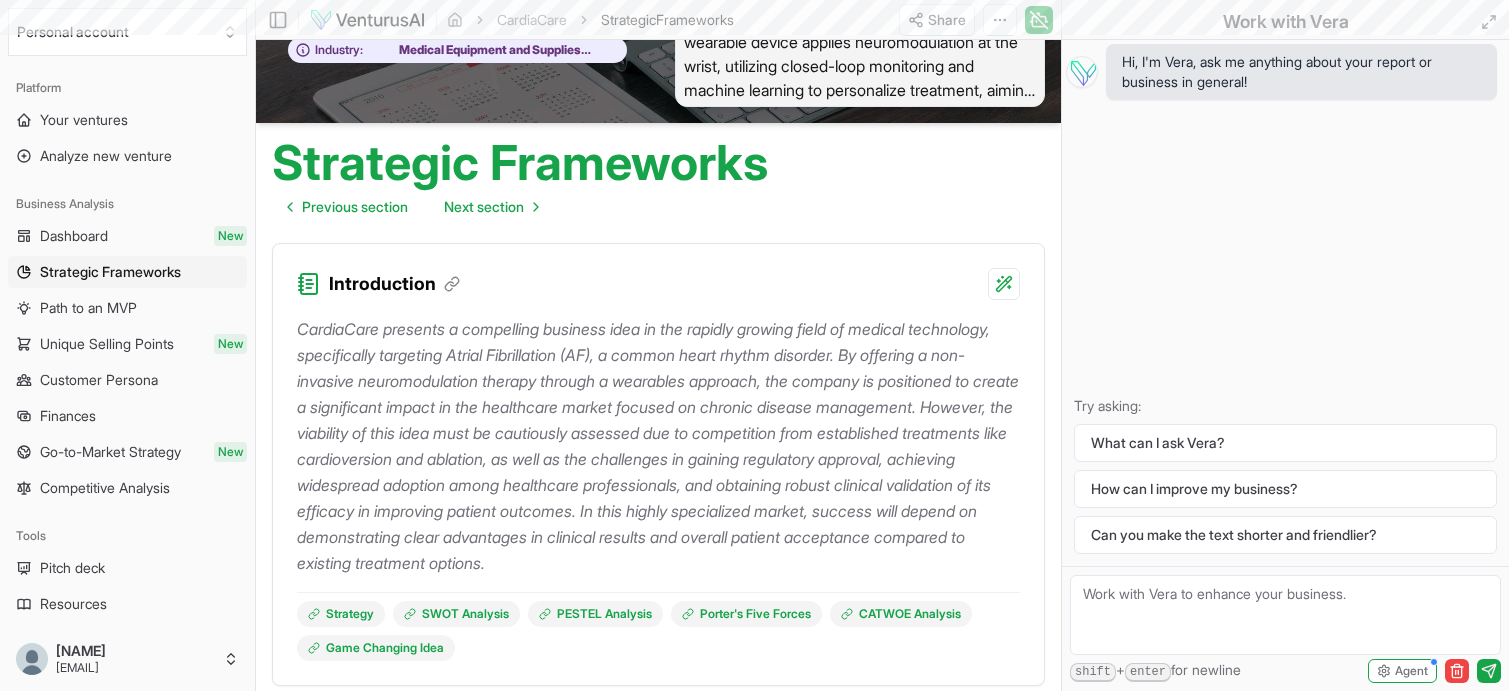 scroll, scrollTop: 0, scrollLeft: 0, axis: both 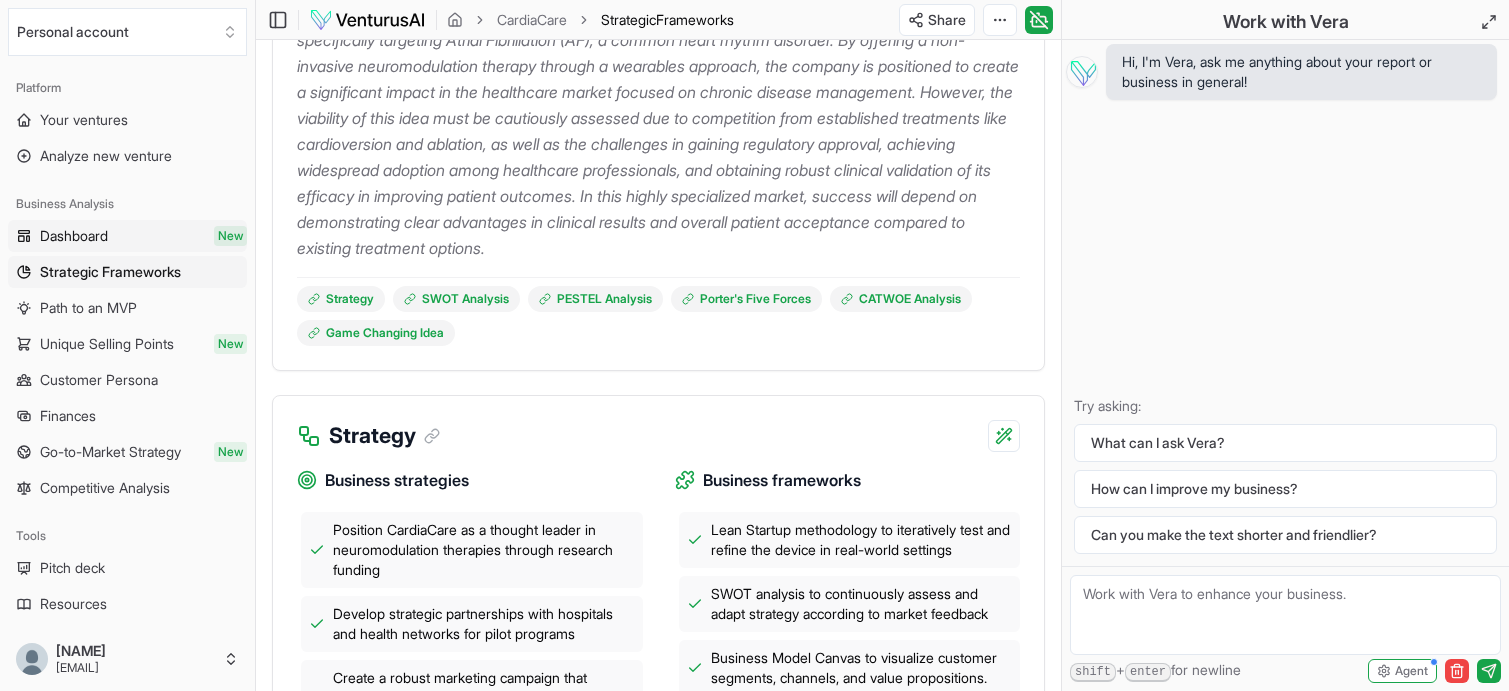 click on "Dashboard" at bounding box center [74, 236] 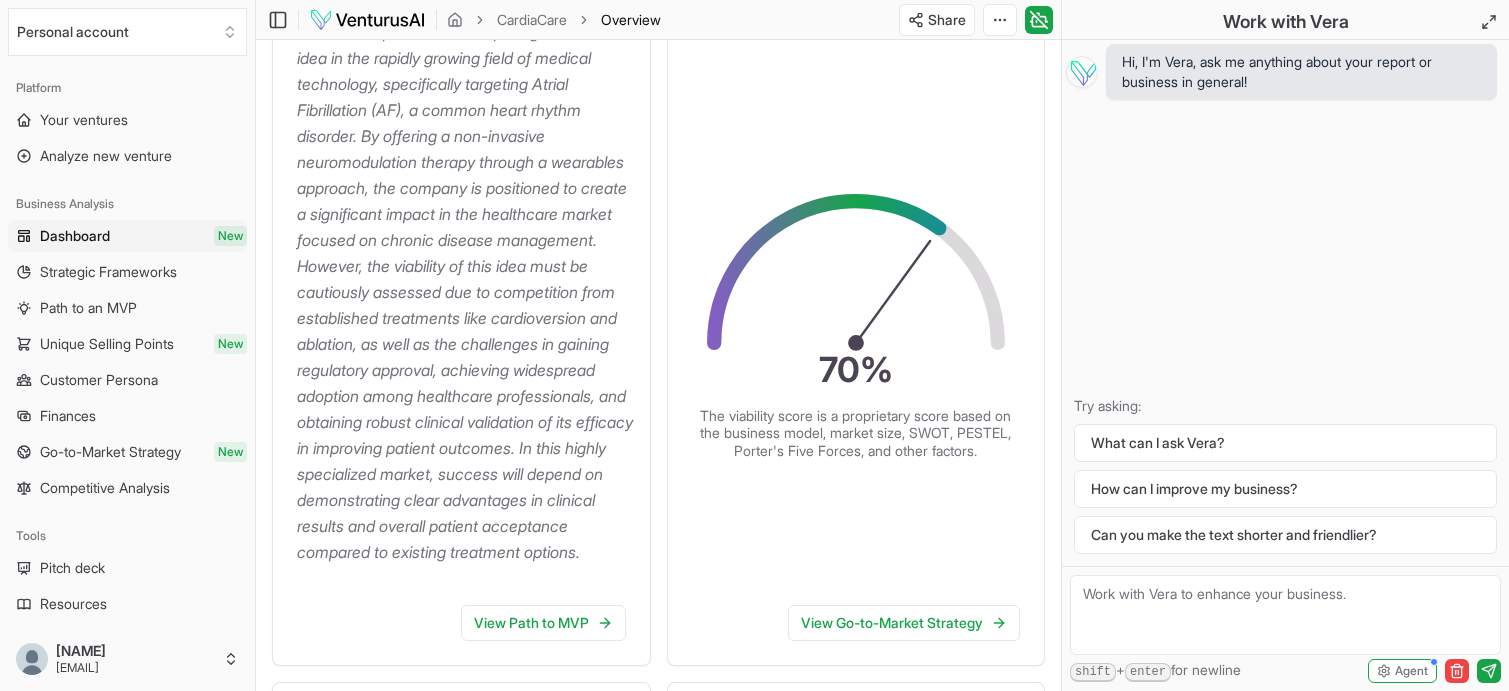 scroll, scrollTop: 359, scrollLeft: 0, axis: vertical 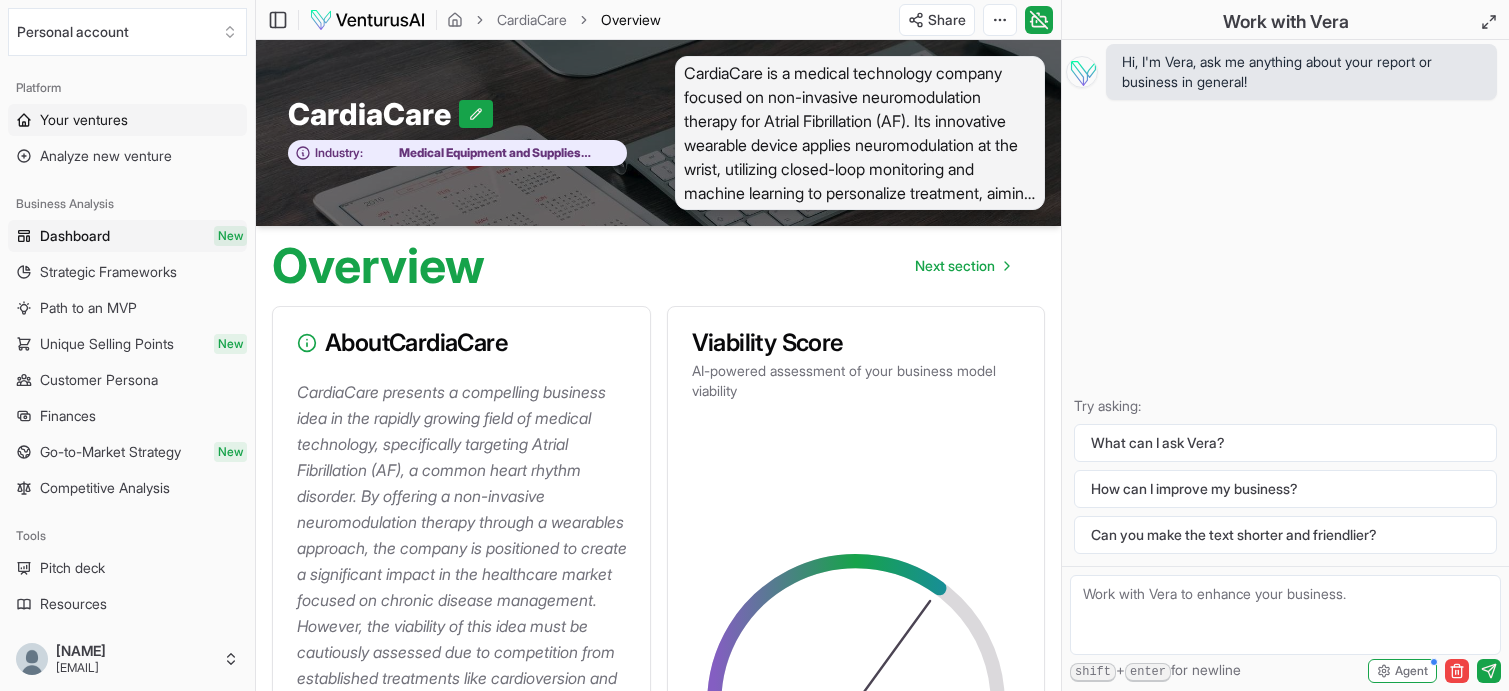 click on "Your ventures" at bounding box center [84, 120] 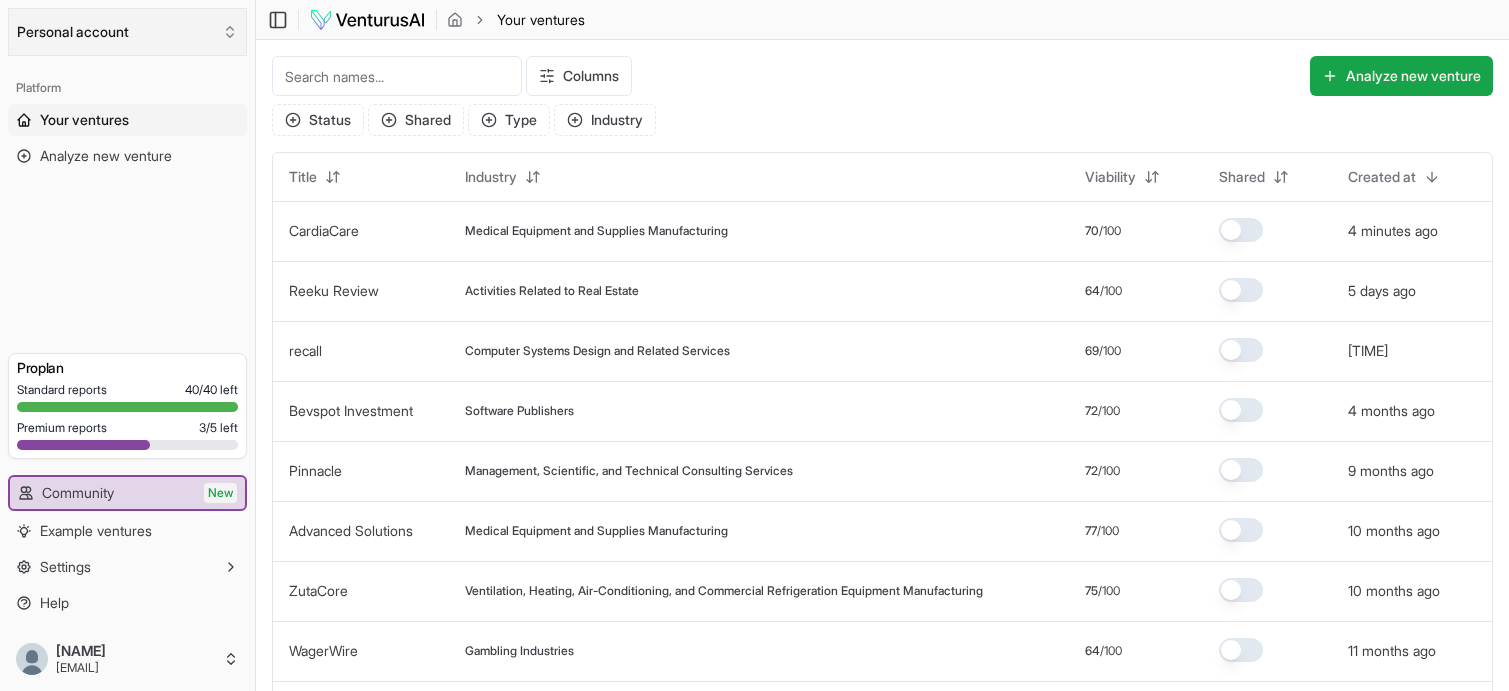 click 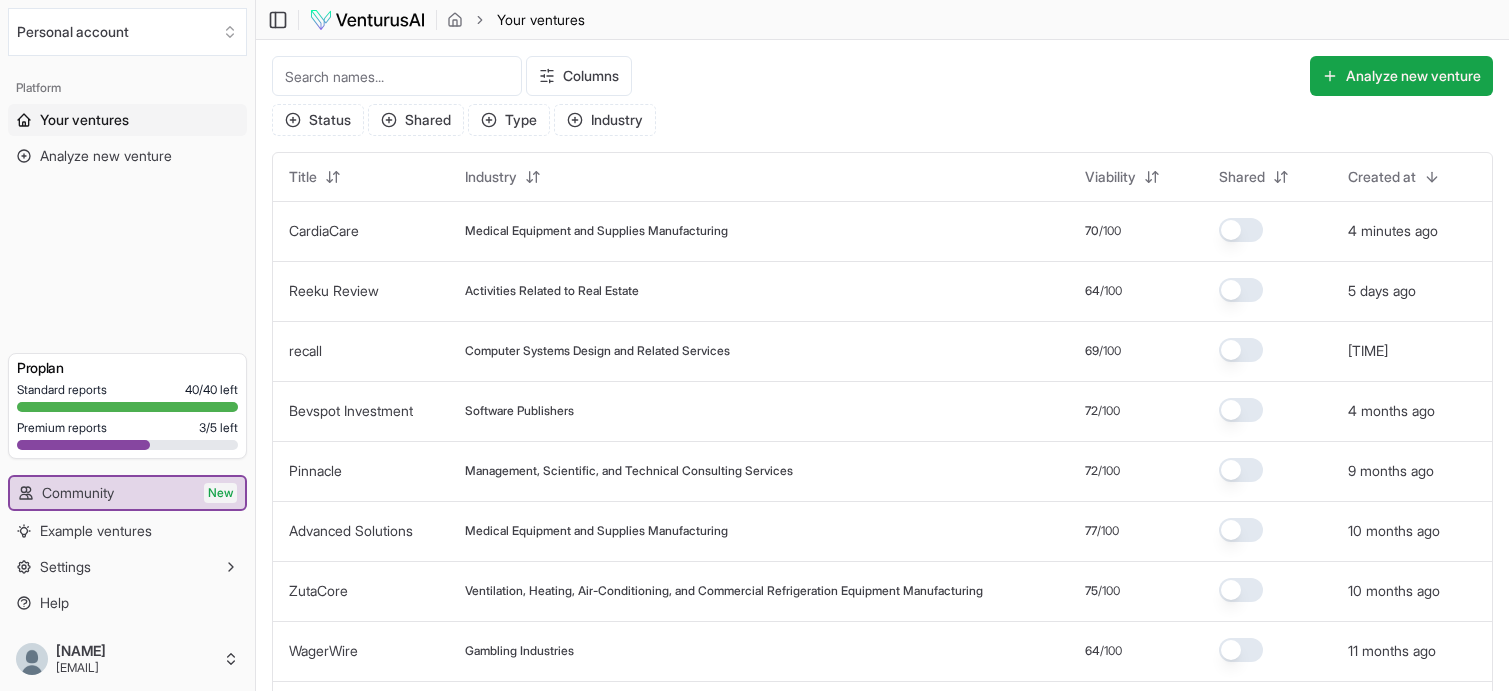 click on "We value your privacy We use cookies to enhance your browsing experience, serve personalized ads or content, and analyze our traffic. By clicking "Accept All", you consent to our use of cookies. Customize    Accept All Customize Consent Preferences   We use cookies to help you navigate efficiently and perform certain functions. You will find detailed information about all cookies under each consent category below. The cookies that are categorized as "Necessary" are stored on your browser as they are essential for enabling the basic functionalities of the site. ...  Show more Necessary Always Active Necessary cookies are required to enable the basic features of this site, such as providing secure log-in or adjusting your consent preferences. These cookies do not store any personally identifiable data. Cookie cookieyes-consent Duration 1 year Description Cookie __cf_bm Duration 1 hour Description This cookie, set by Cloudflare, is used to support Cloudflare Bot Management.  Cookie _cfuvid Duration session lidc" at bounding box center [754, 345] 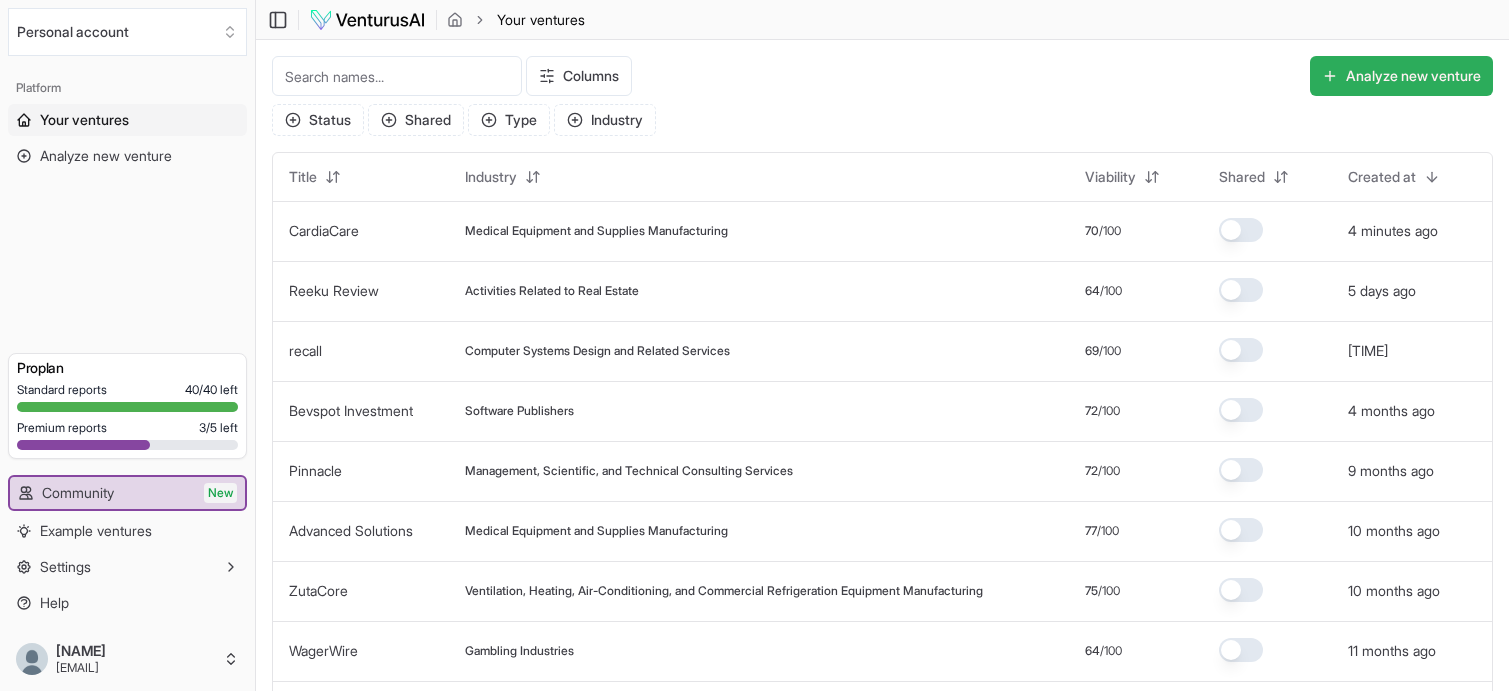 click on "Analyze new venture" at bounding box center [1401, 76] 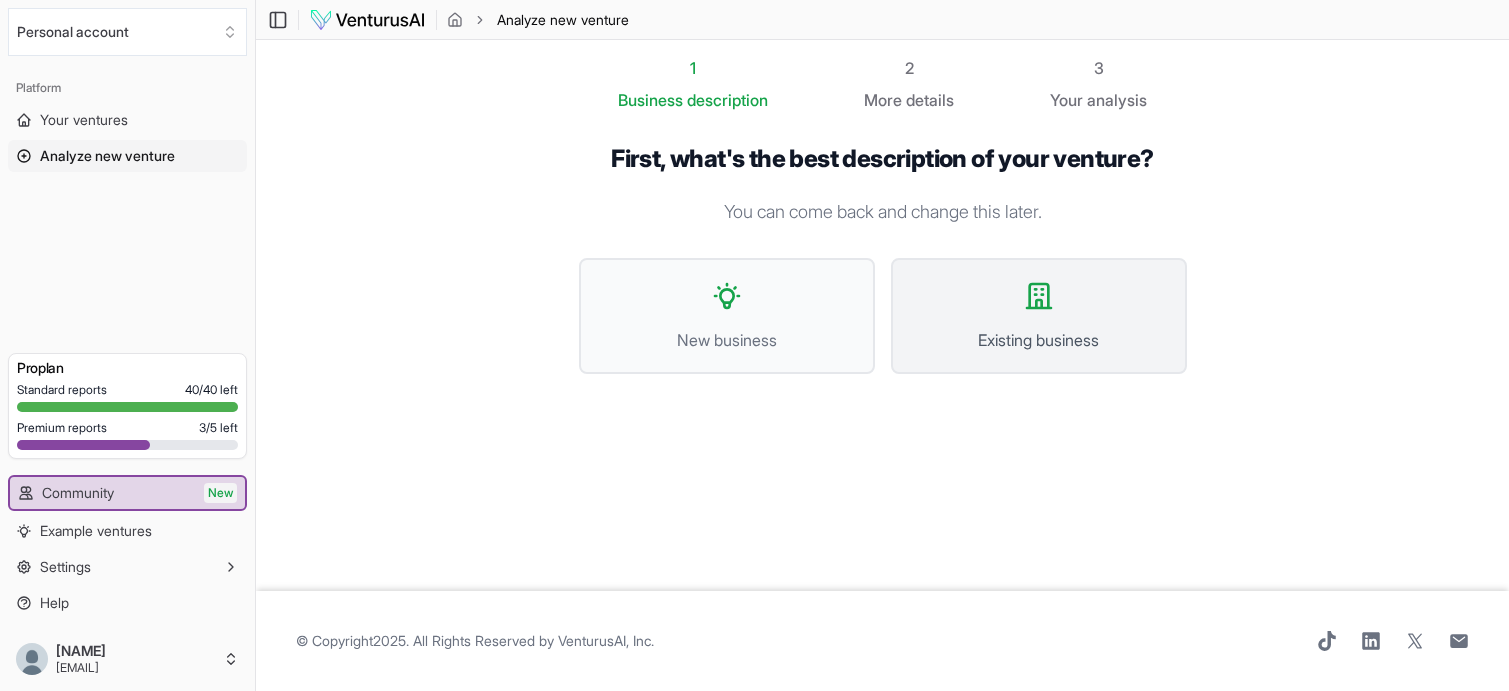 click on "Existing business" at bounding box center (1039, 316) 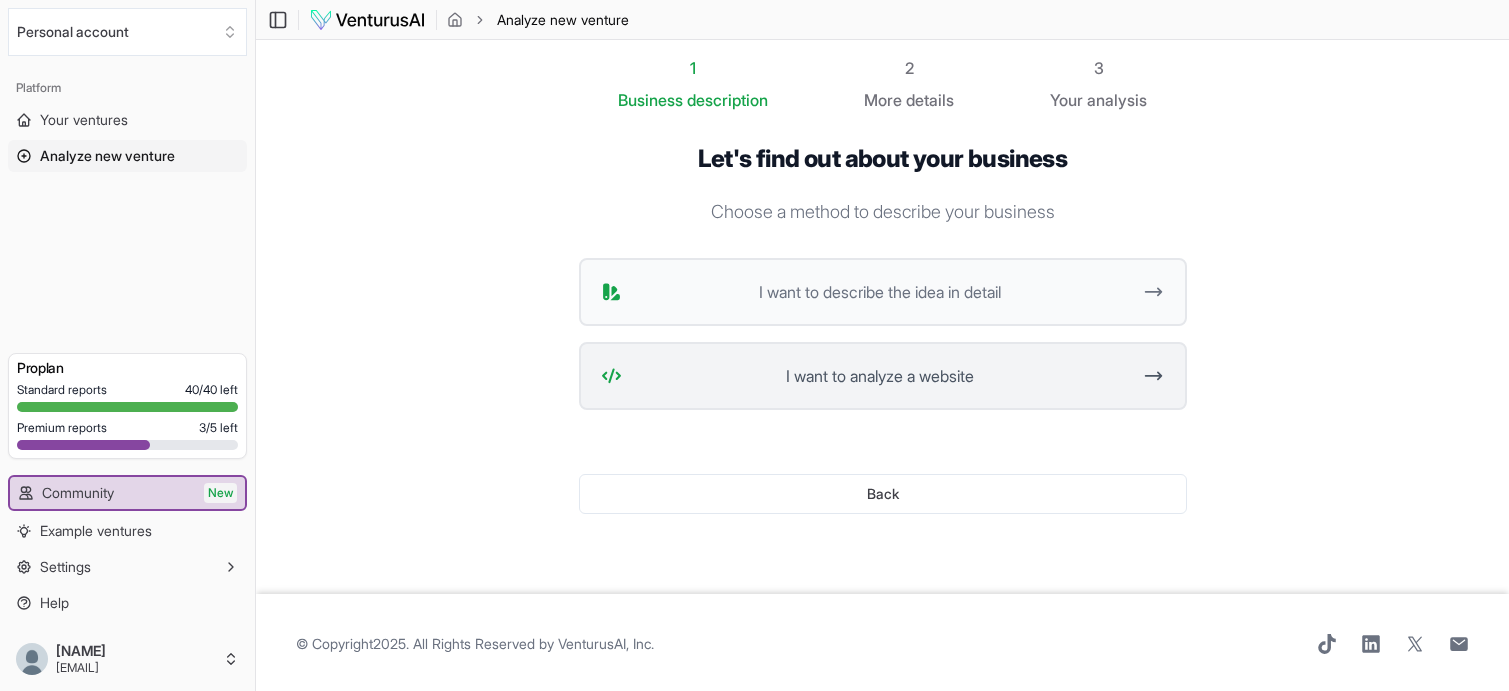 click on "I want to analyze a website" at bounding box center [880, 376] 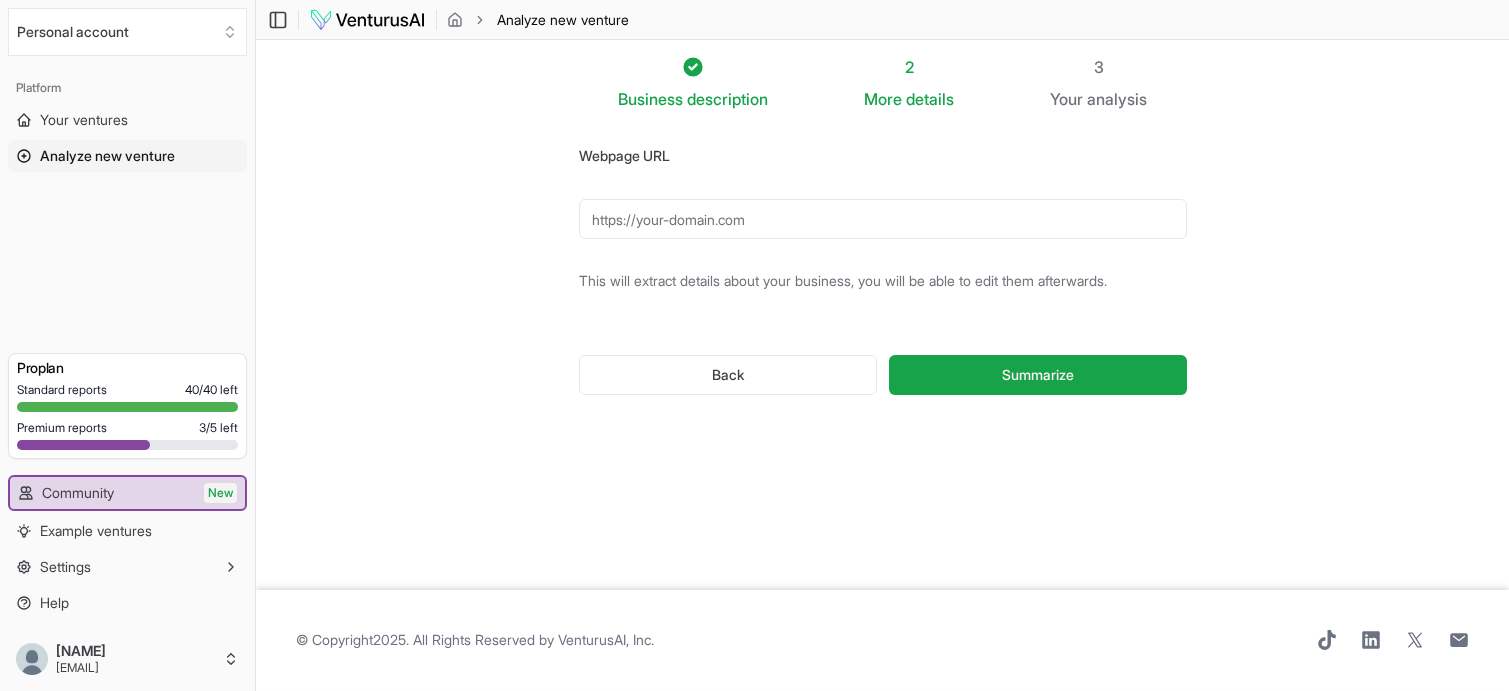 scroll, scrollTop: 1, scrollLeft: 0, axis: vertical 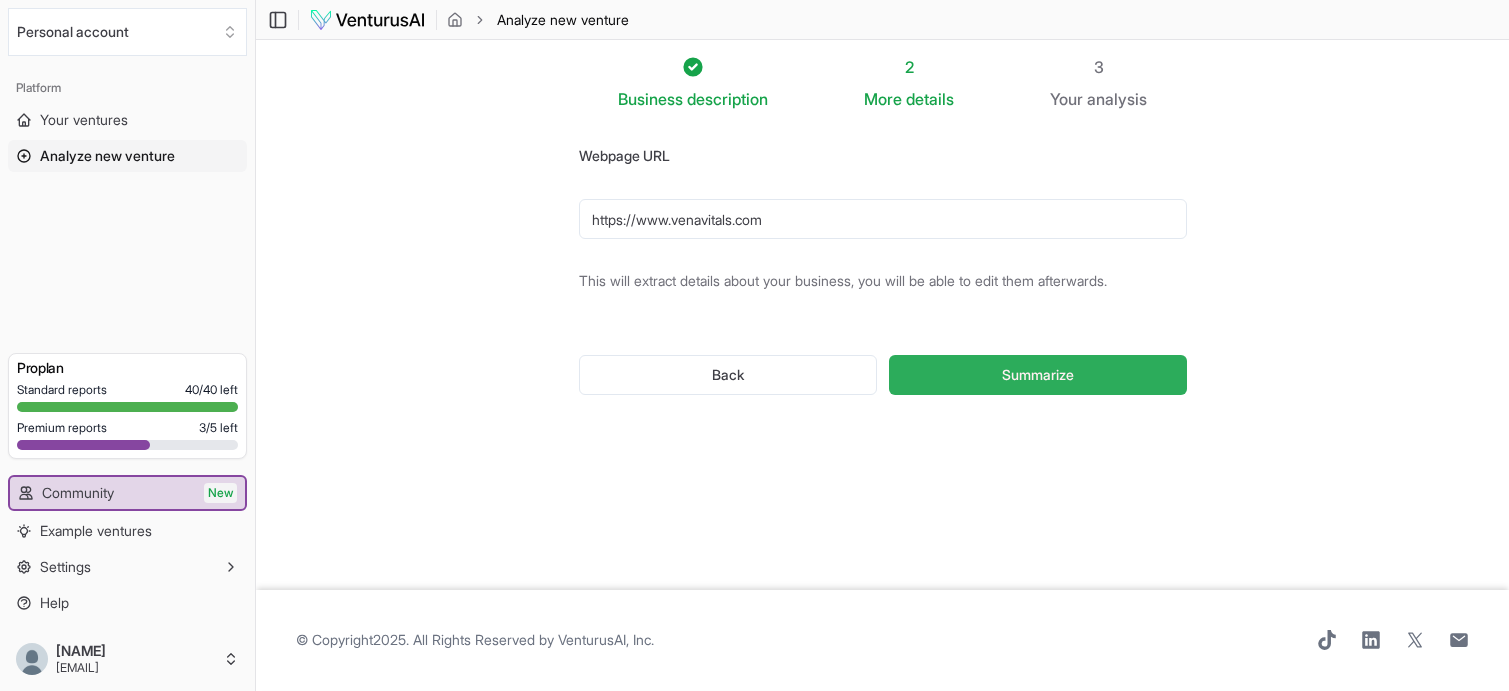 type on "https://www.venavitals.com" 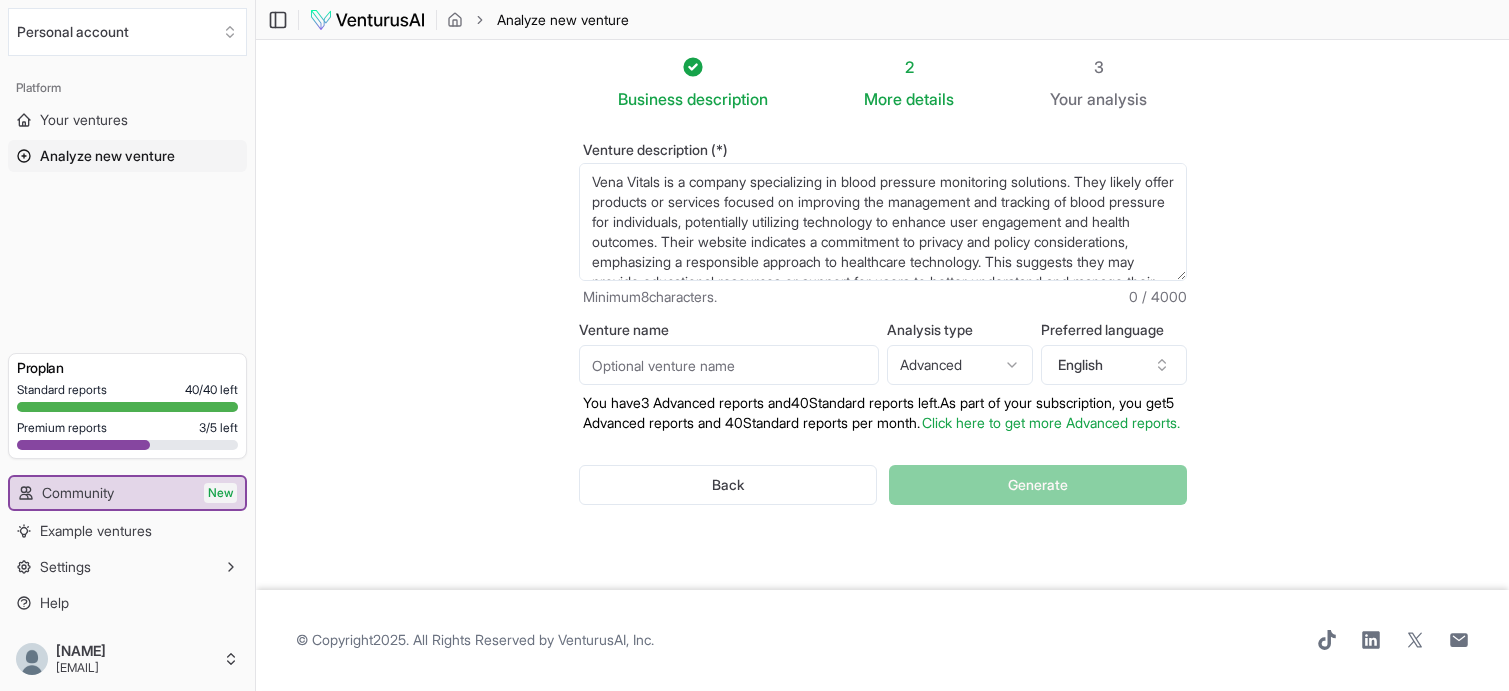 click on "Venture name" at bounding box center [729, 365] 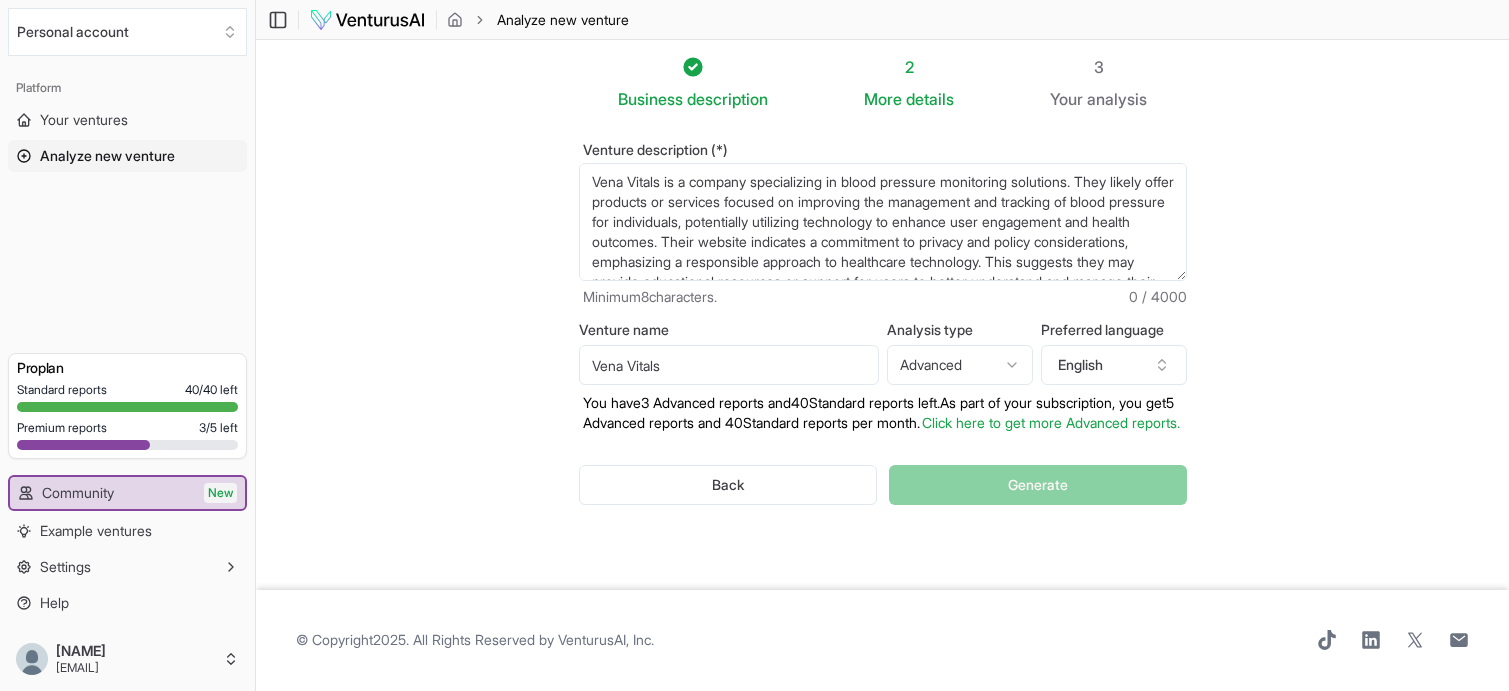 type on "Vena Vitals" 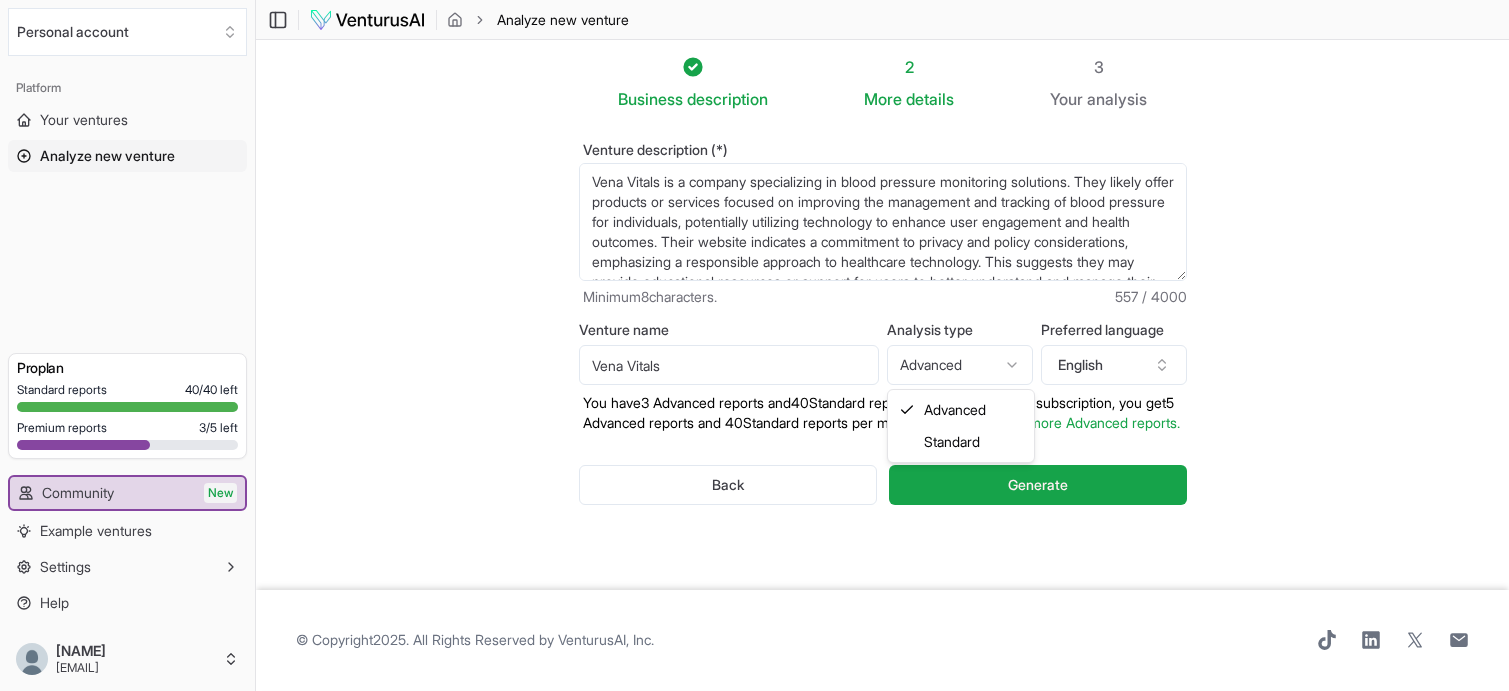 click on "We value your privacy We use cookies to enhance your browsing experience, serve personalized ads or content, and analyze our traffic. By clicking "Accept All", you consent to our use of cookies. Customize    Accept All Customize Consent Preferences   We use cookies to help you navigate efficiently and perform certain functions. You will find detailed information about all cookies under each consent category below. The cookies that are categorized as "Necessary" are stored on your browser as they are essential for enabling the basic functionalities of the site. ...  Show more Necessary Always Active Necessary cookies are required to enable the basic features of this site, such as providing secure log-in or adjusting your consent preferences. These cookies do not store any personally identifiable data. Cookie cookieyes-consent Duration 1 year Description Cookie __cf_bm Duration 1 hour Description This cookie, set by Cloudflare, is used to support Cloudflare Bot Management.  Cookie _cfuvid Duration session lidc" at bounding box center (754, 344) 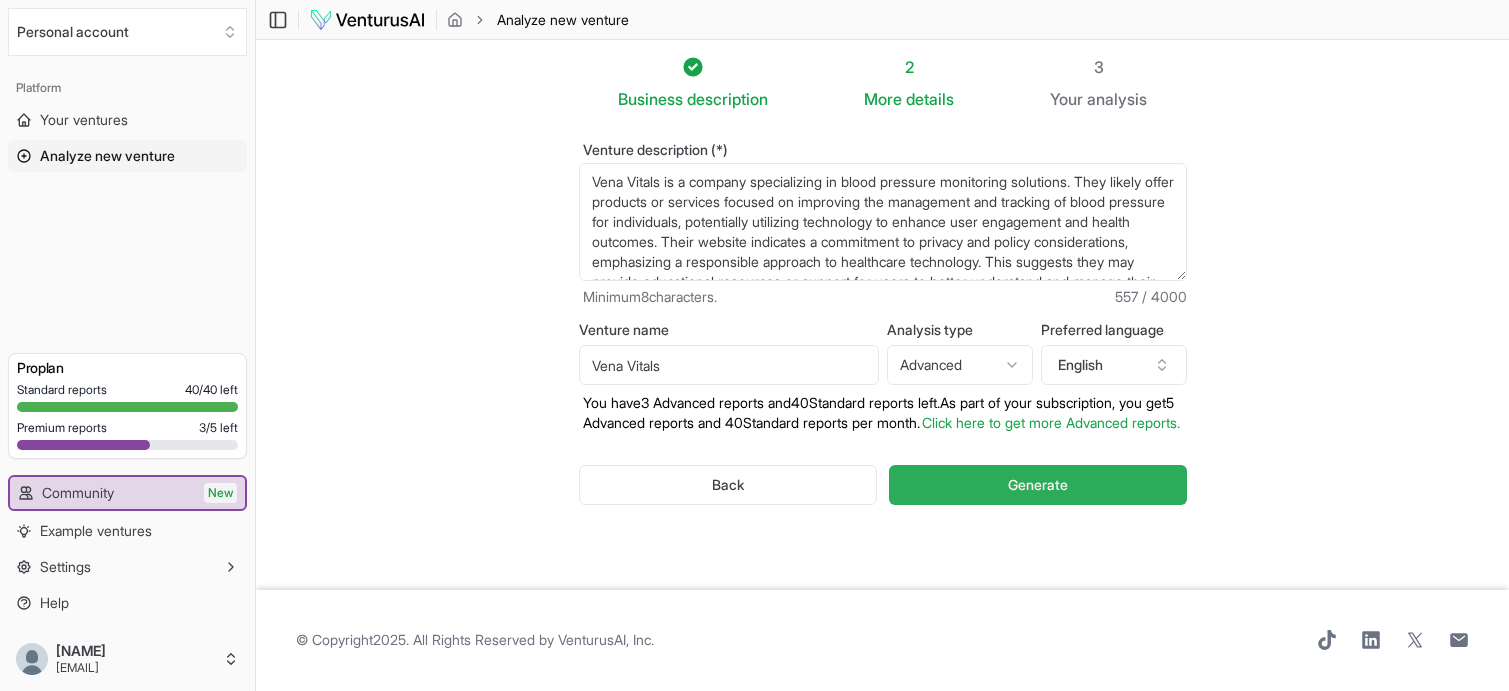 click on "Generate" at bounding box center [1037, 485] 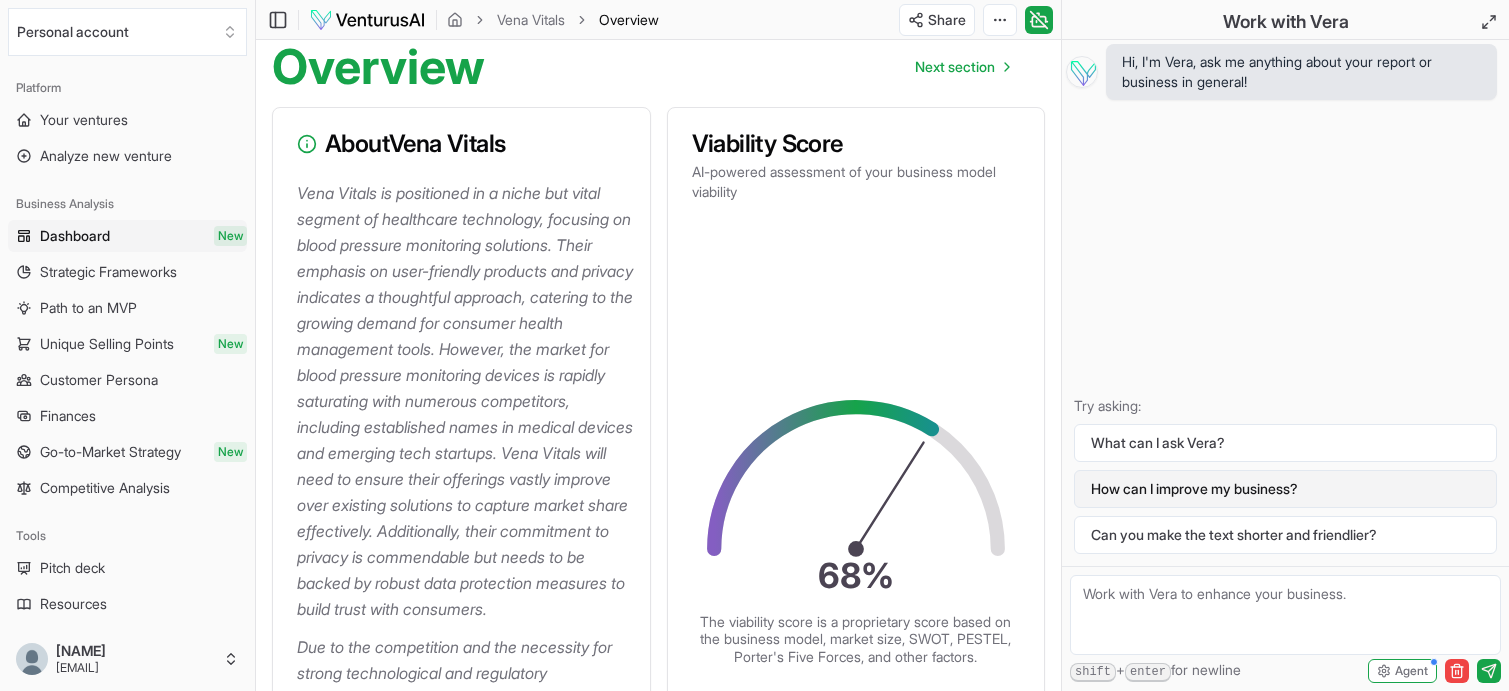 scroll, scrollTop: 220, scrollLeft: 0, axis: vertical 